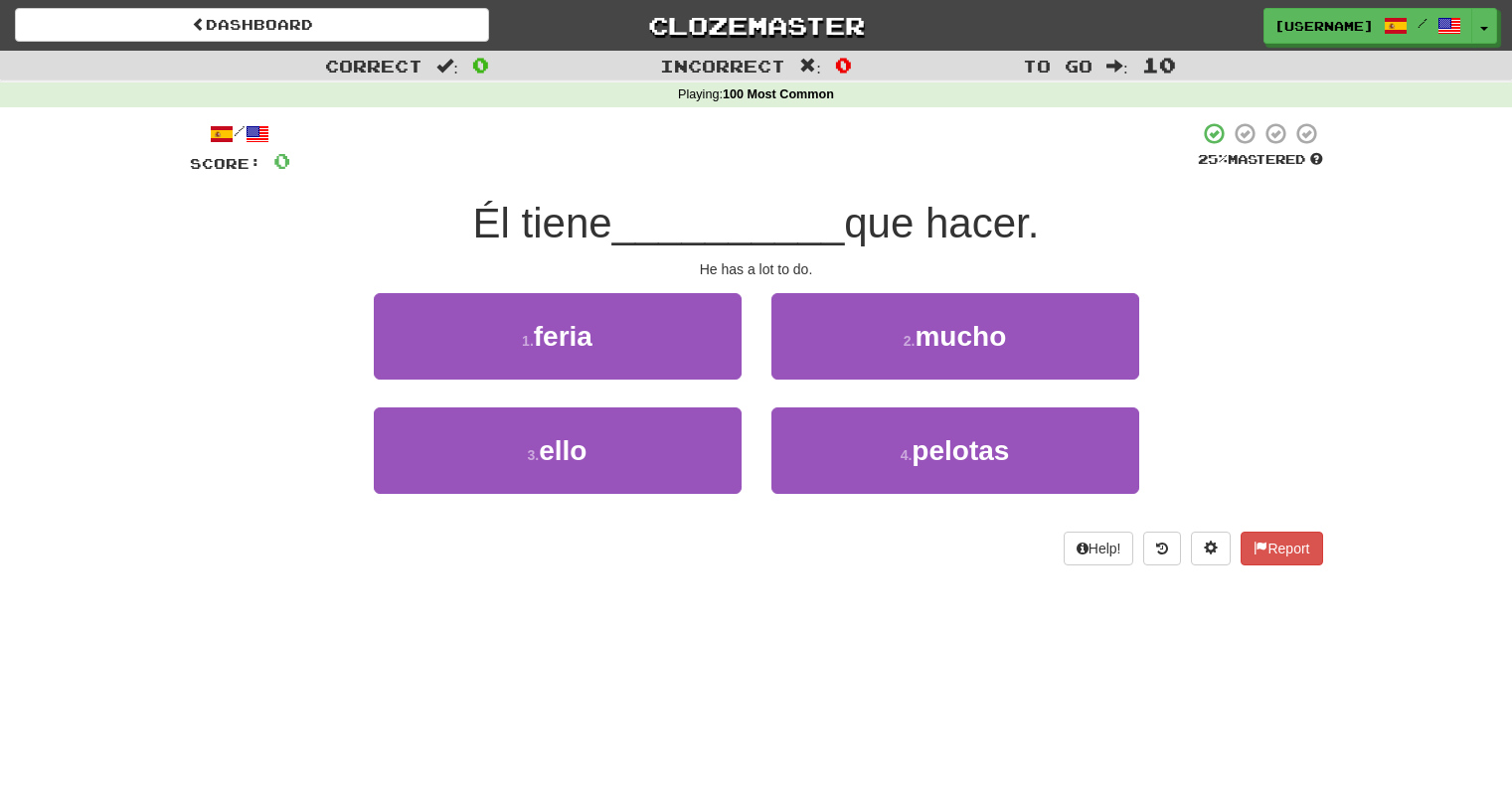 scroll, scrollTop: 0, scrollLeft: 0, axis: both 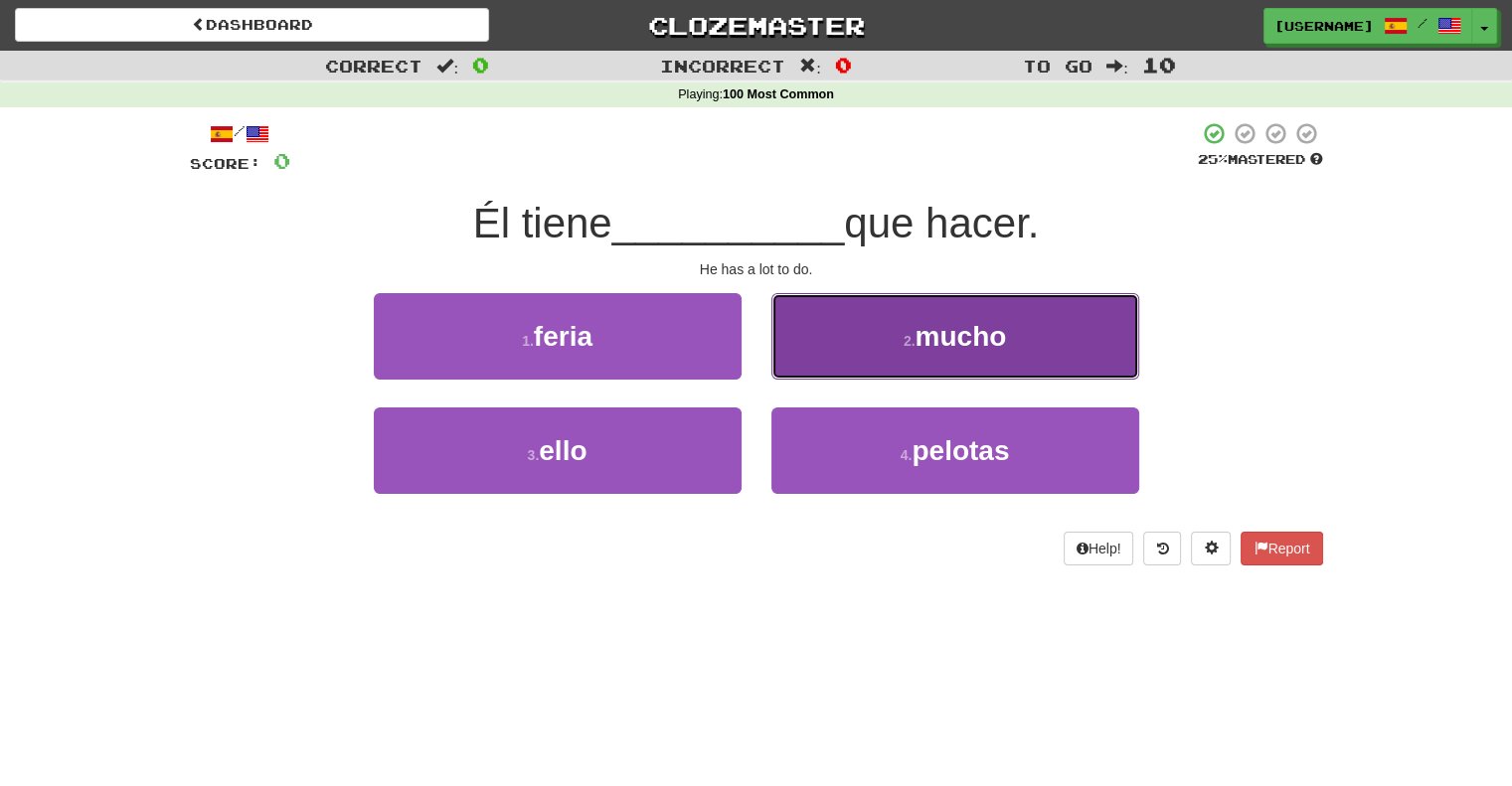 click on "2 .  mucho" at bounding box center (955, 336) 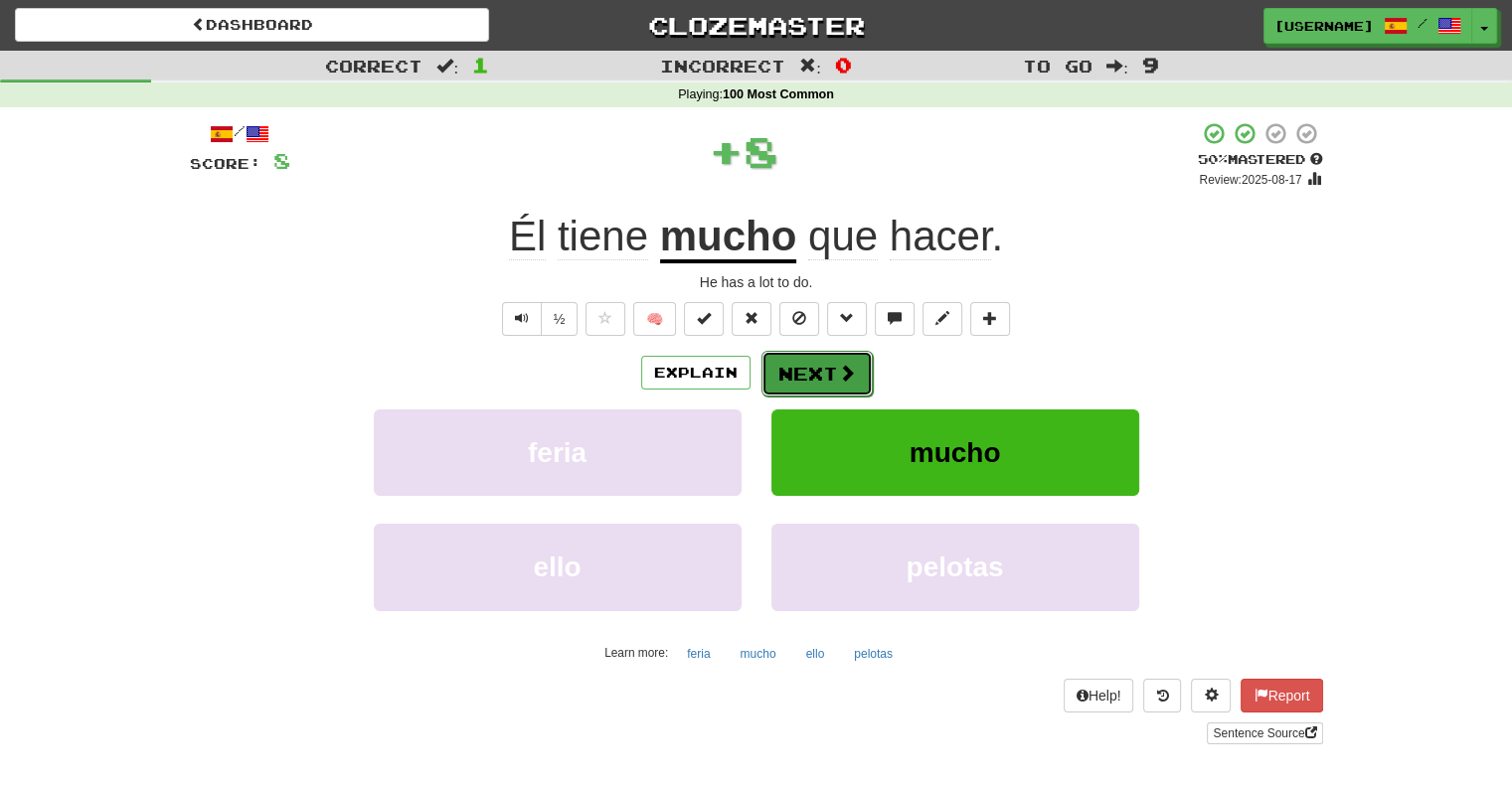 click on "Next" at bounding box center [817, 374] 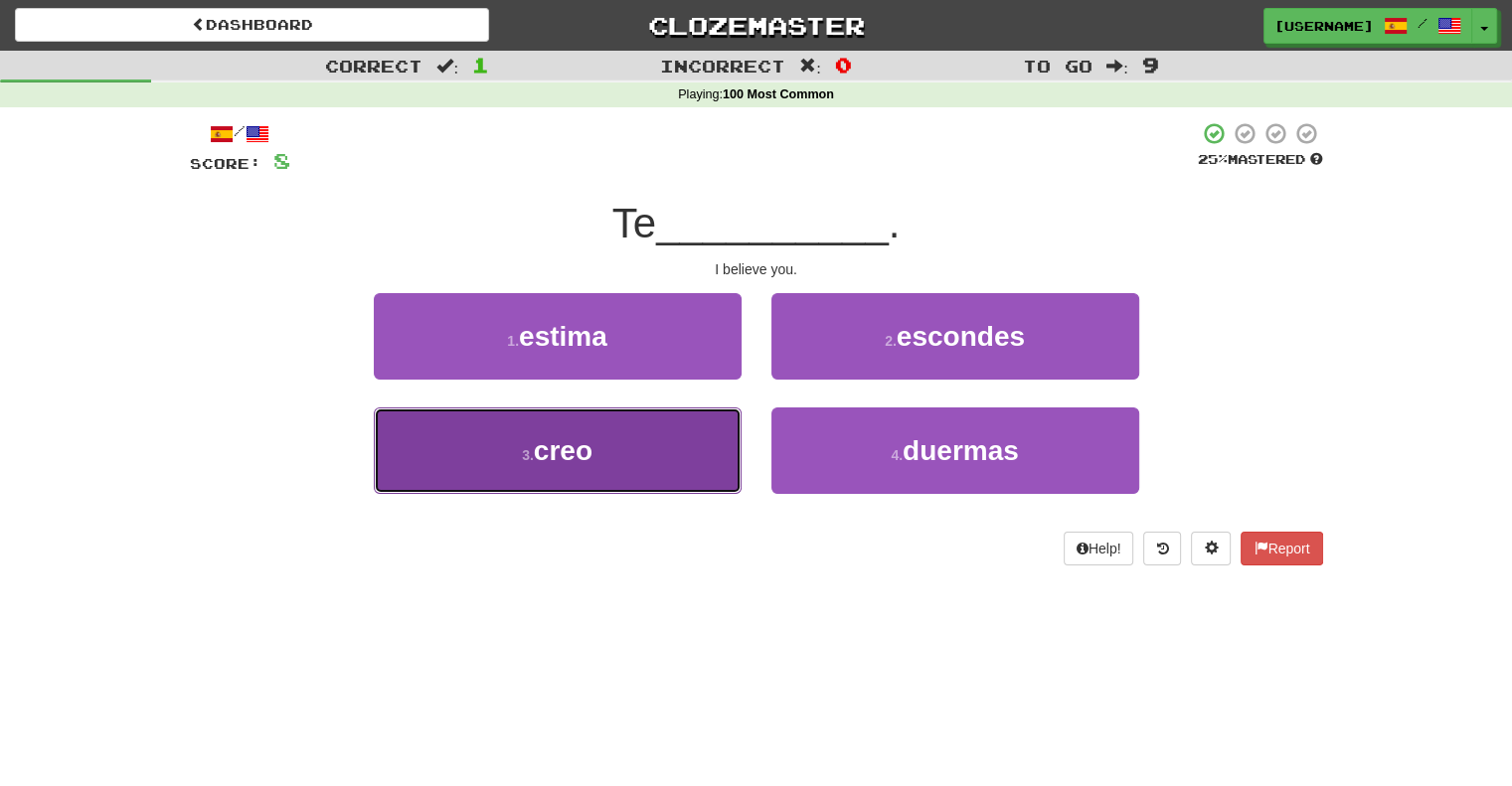 click on "creo" at bounding box center (563, 450) 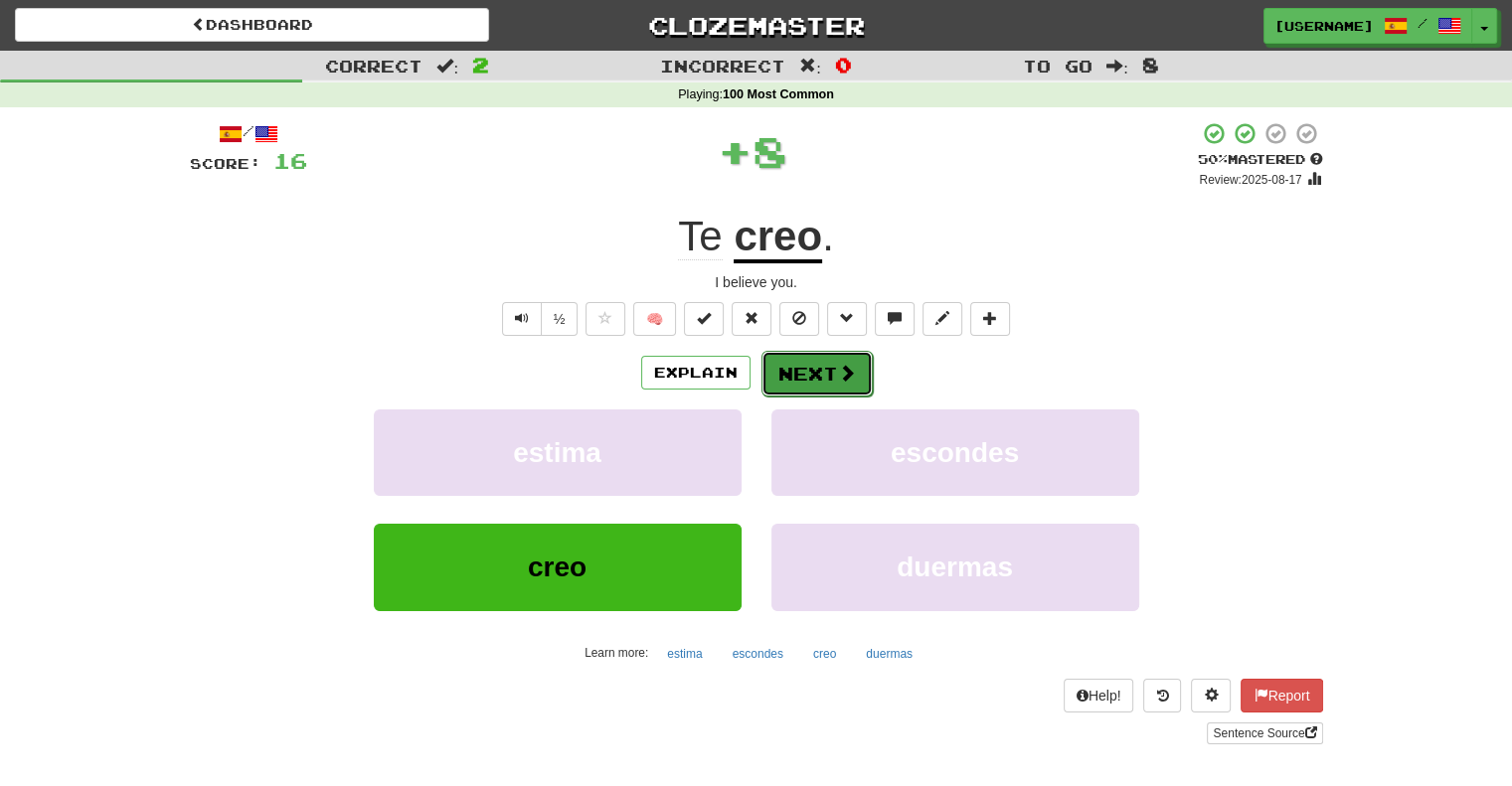 click on "Next" at bounding box center (817, 374) 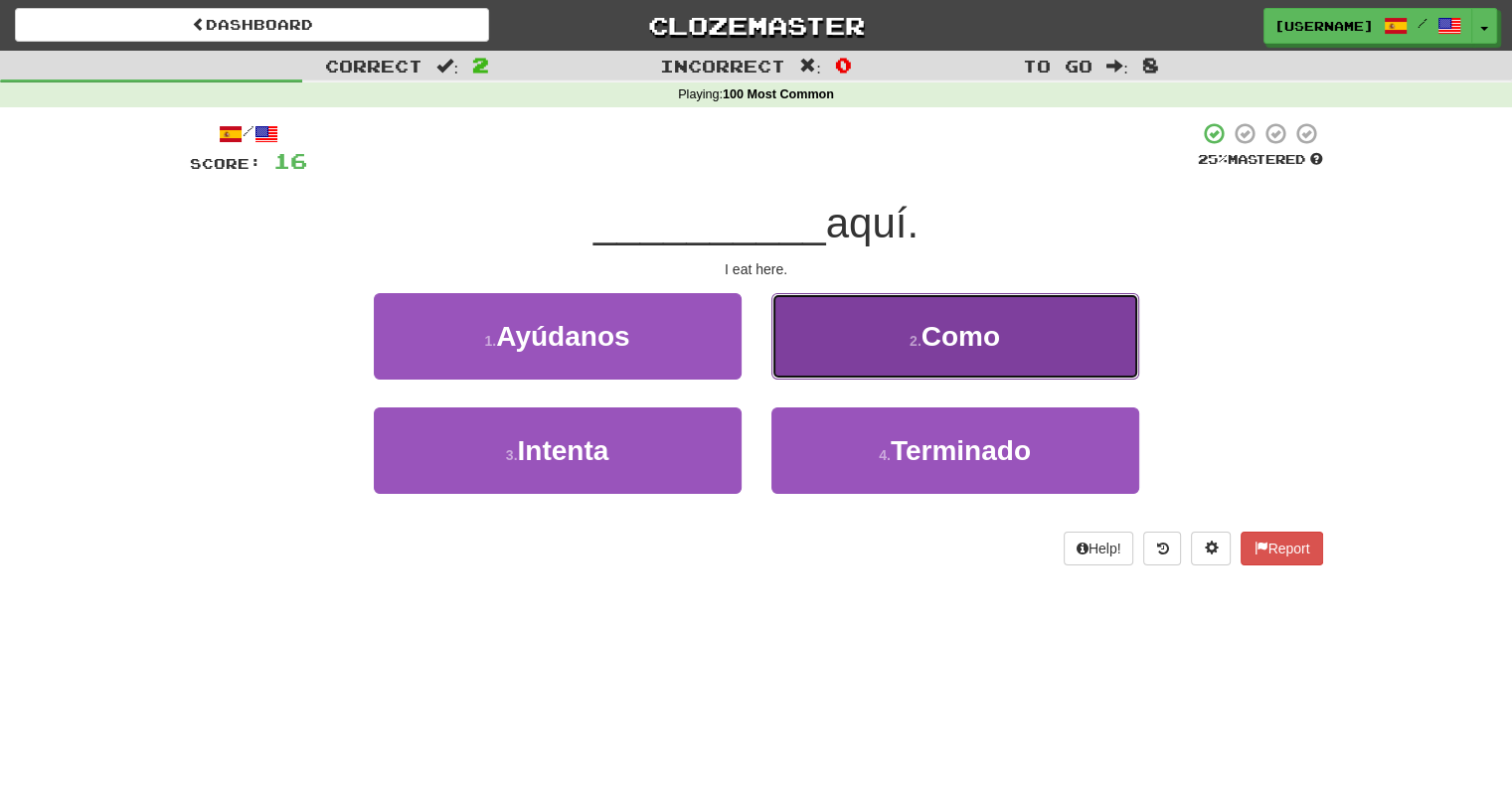 click on "2 .  Como" at bounding box center [955, 336] 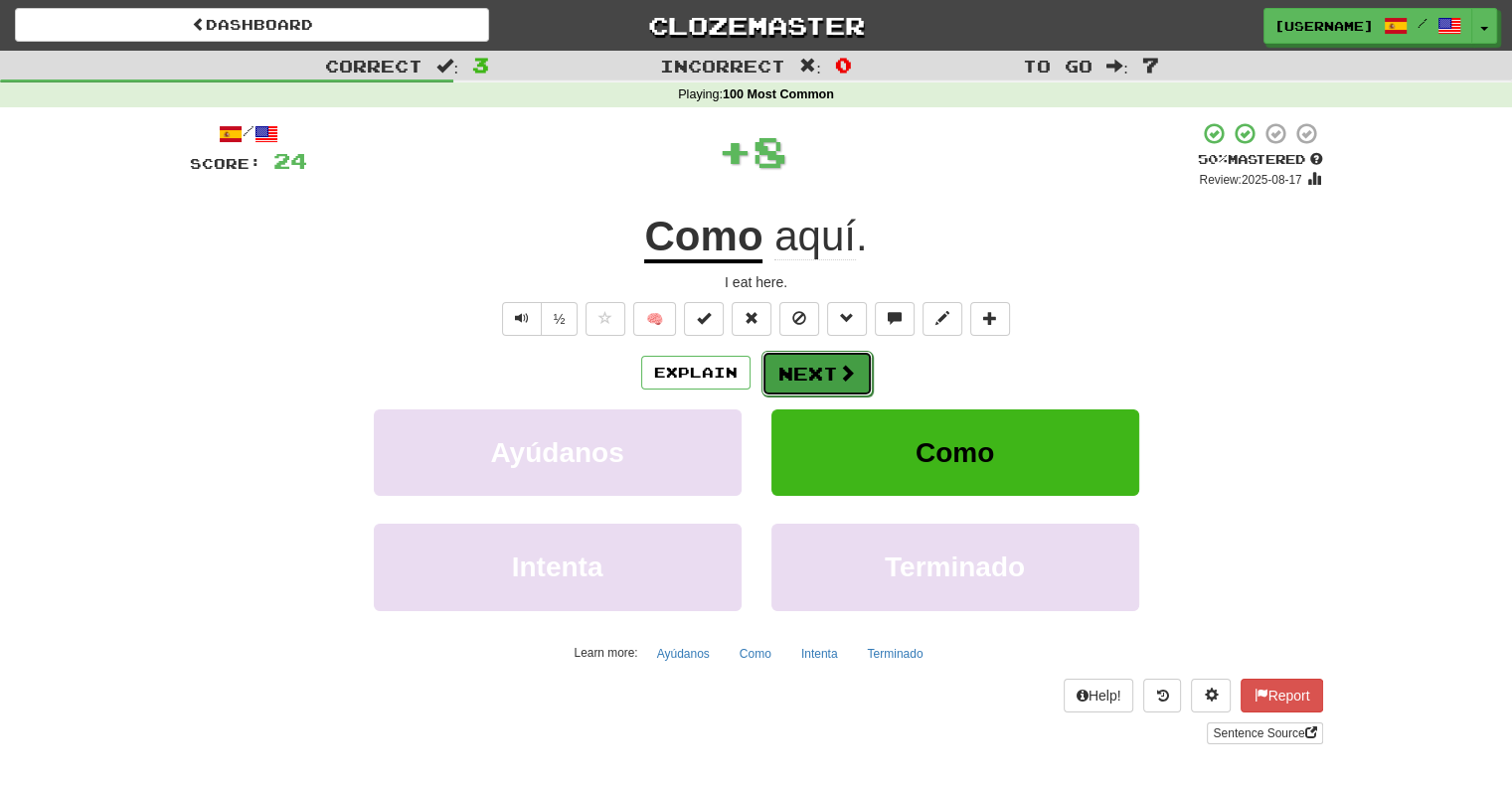 click on "Next" at bounding box center (817, 374) 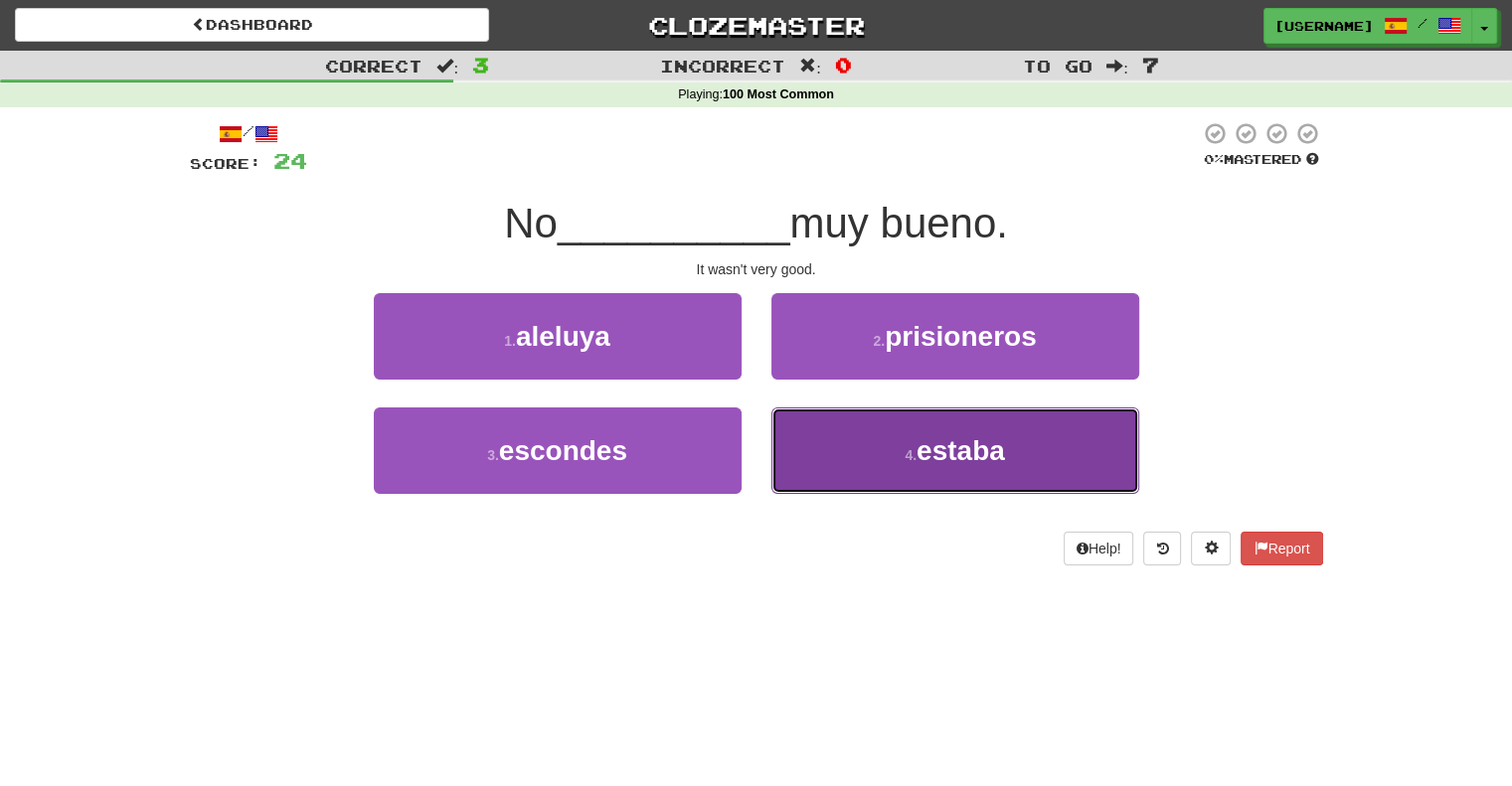 click on "4 .  estaba" at bounding box center [955, 450] 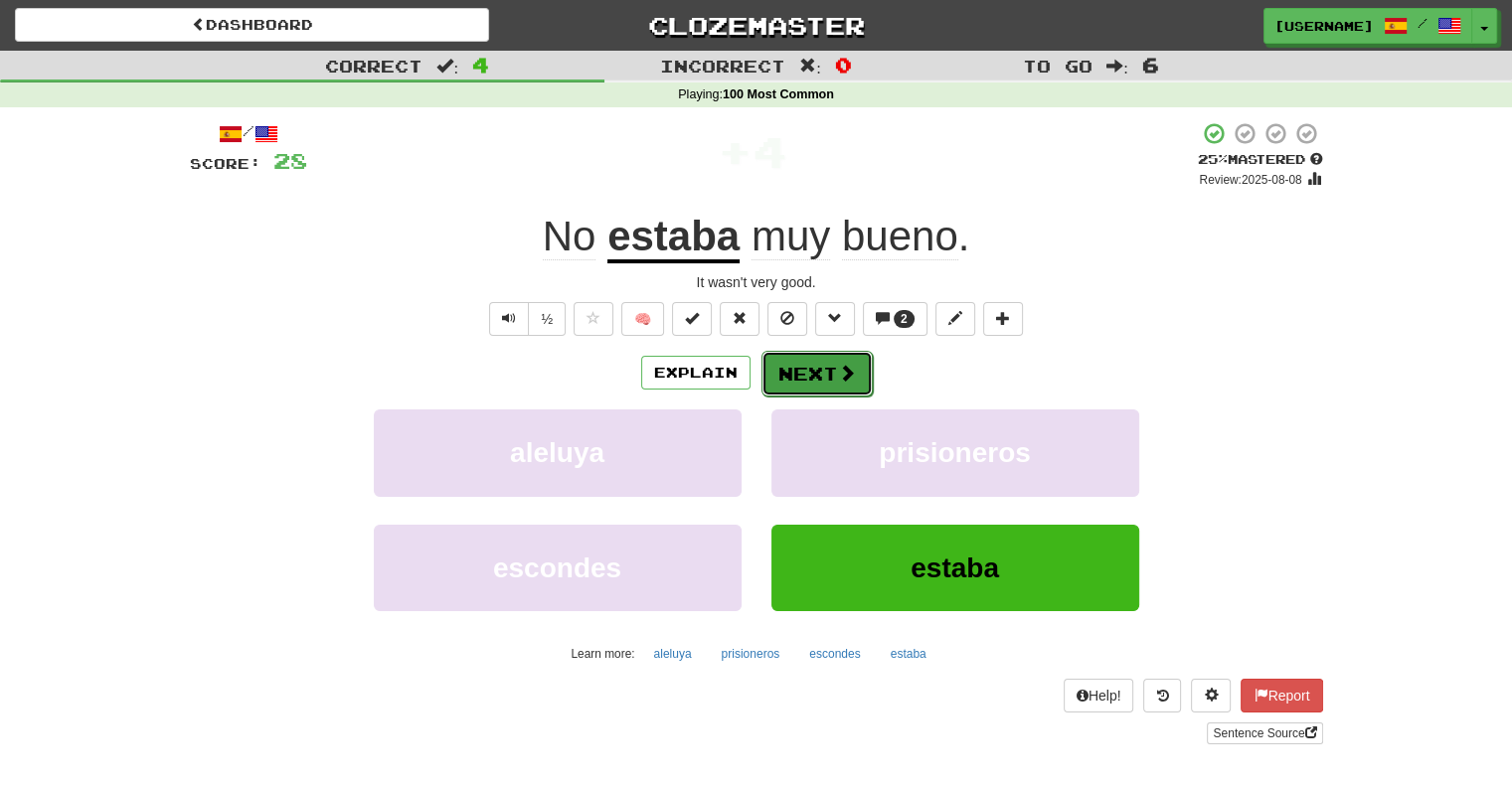 click at bounding box center (847, 373) 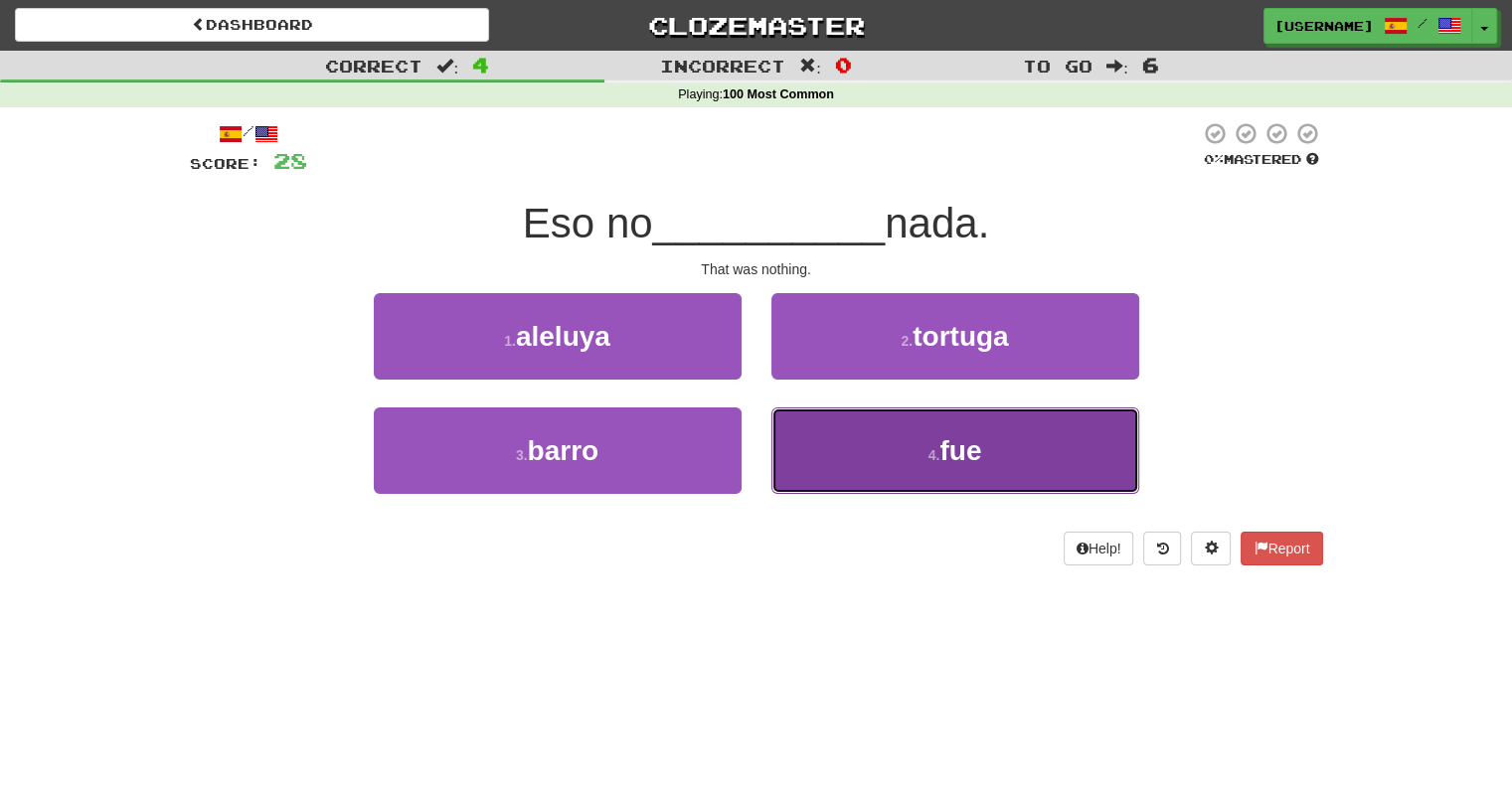 click on "4 .  fue" at bounding box center [955, 450] 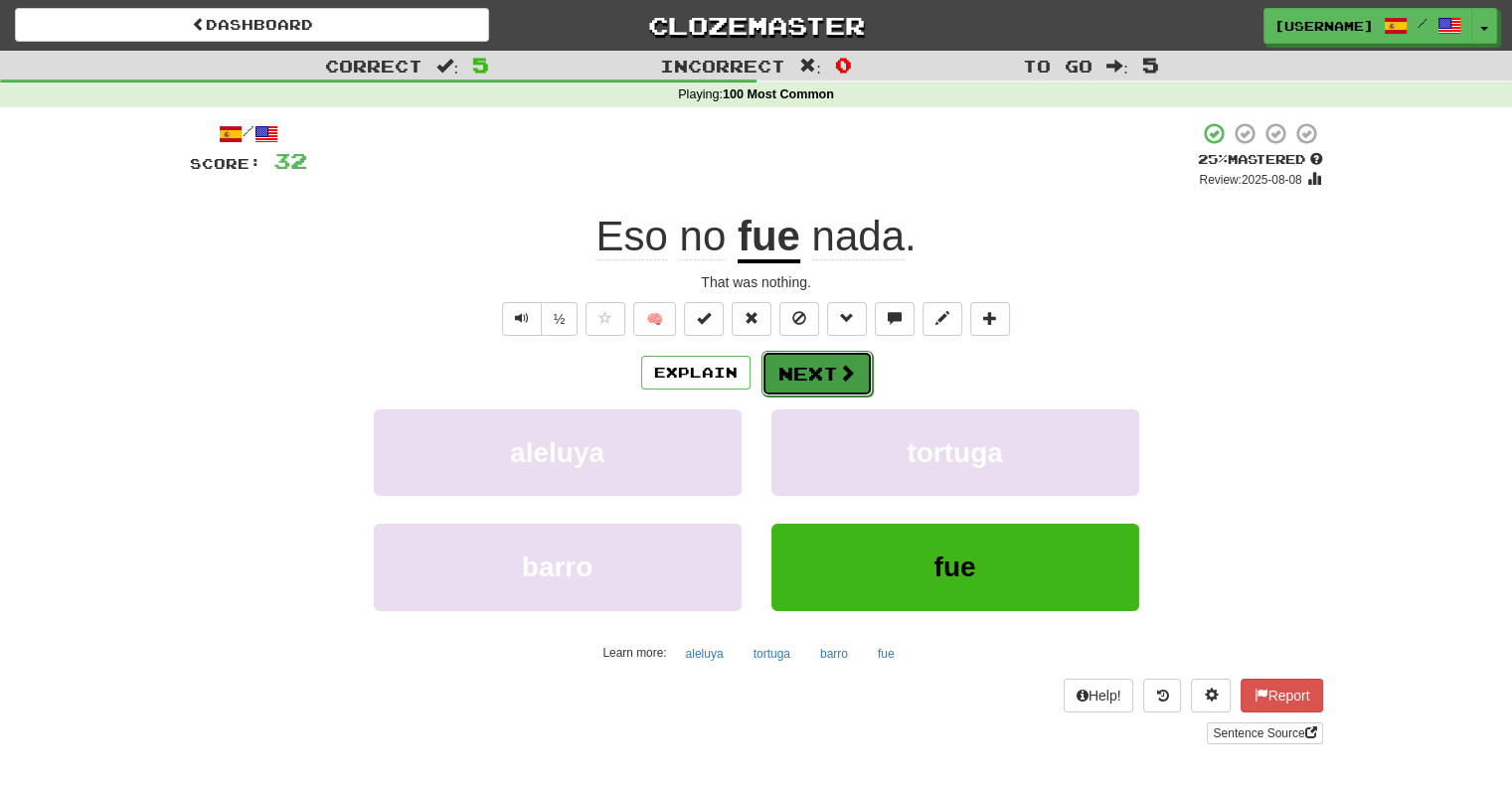 click on "Next" at bounding box center (817, 374) 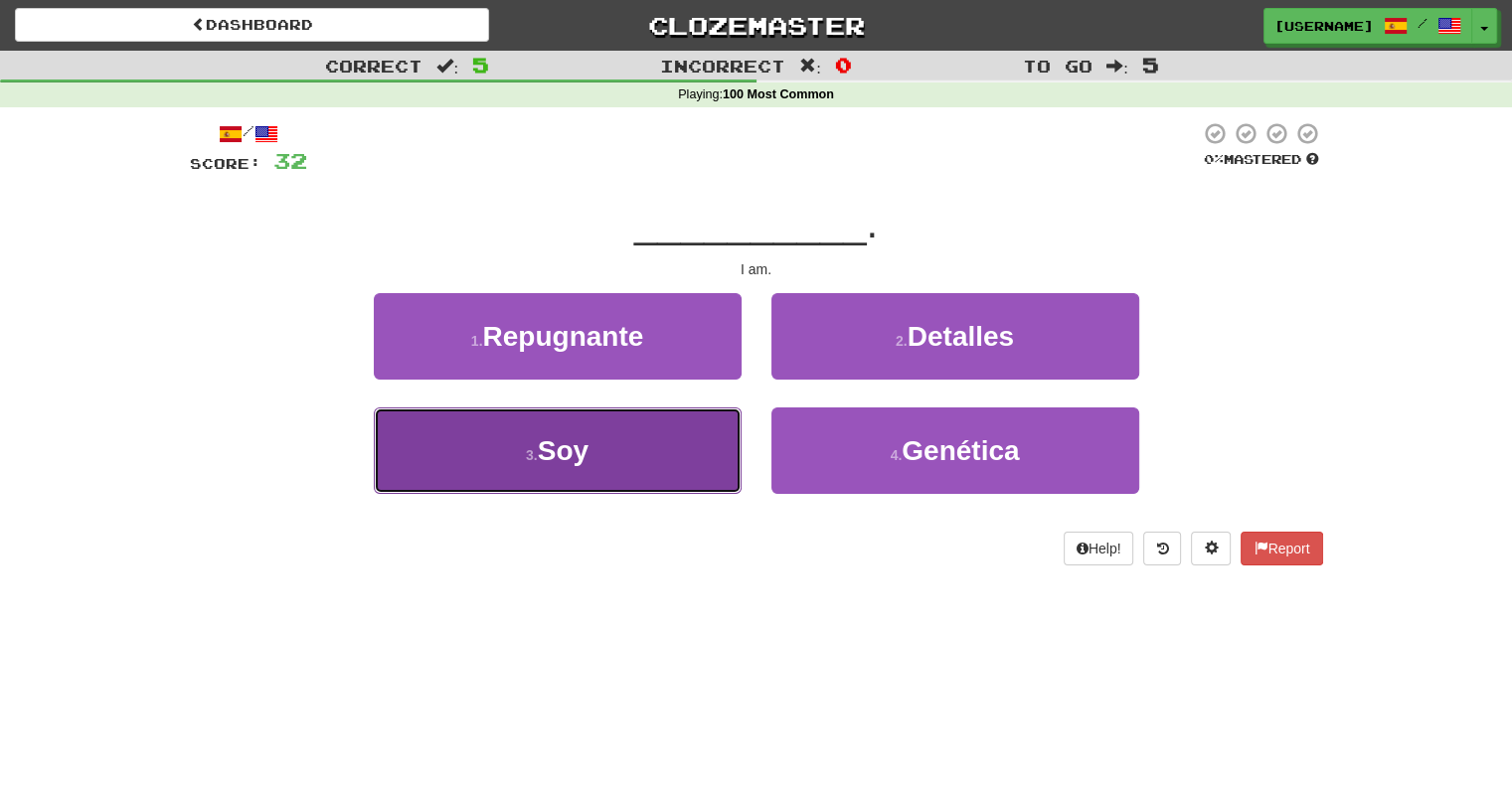 click on "3 .  Soy" at bounding box center (558, 450) 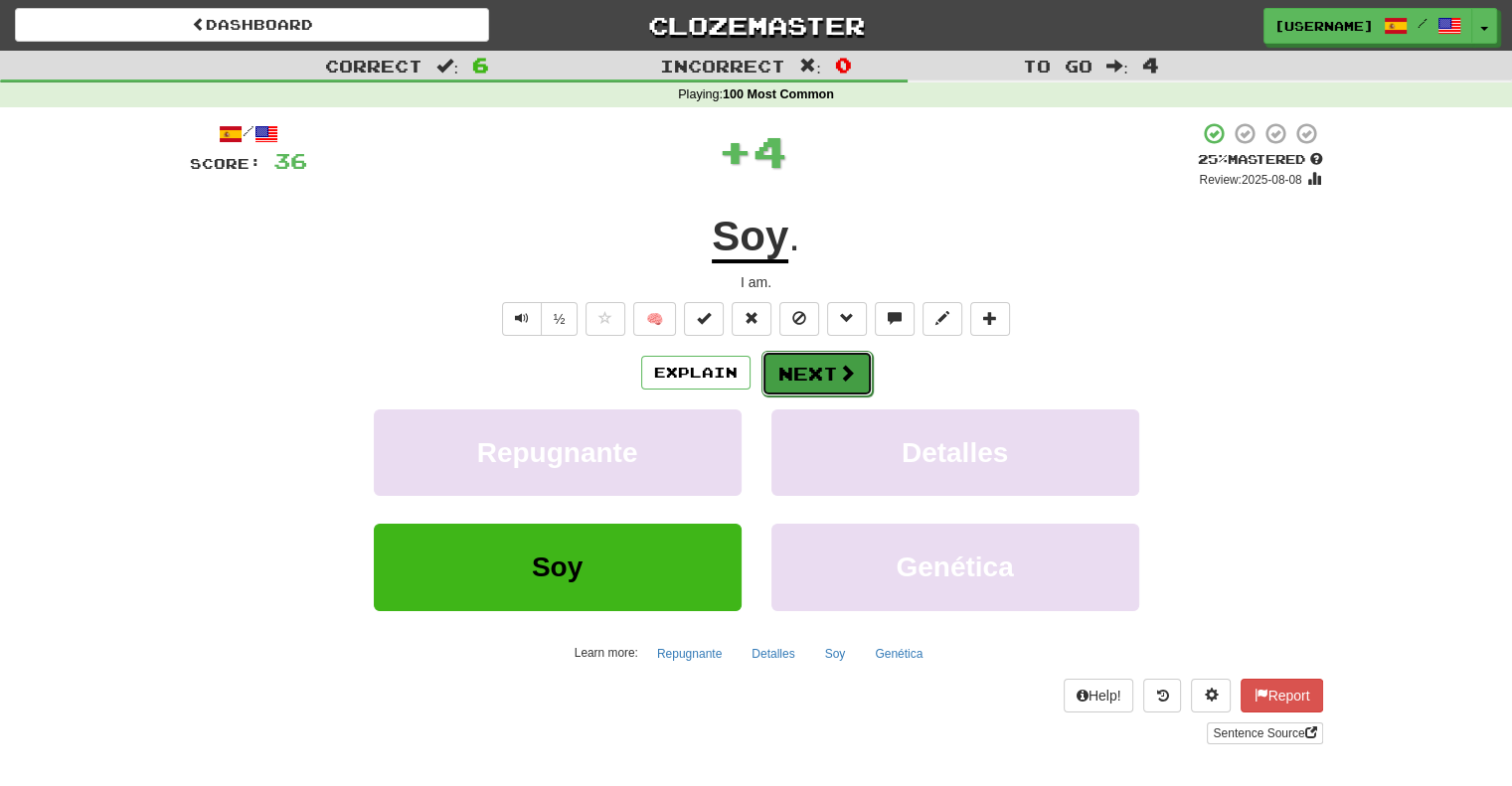 click on "Next" at bounding box center (817, 374) 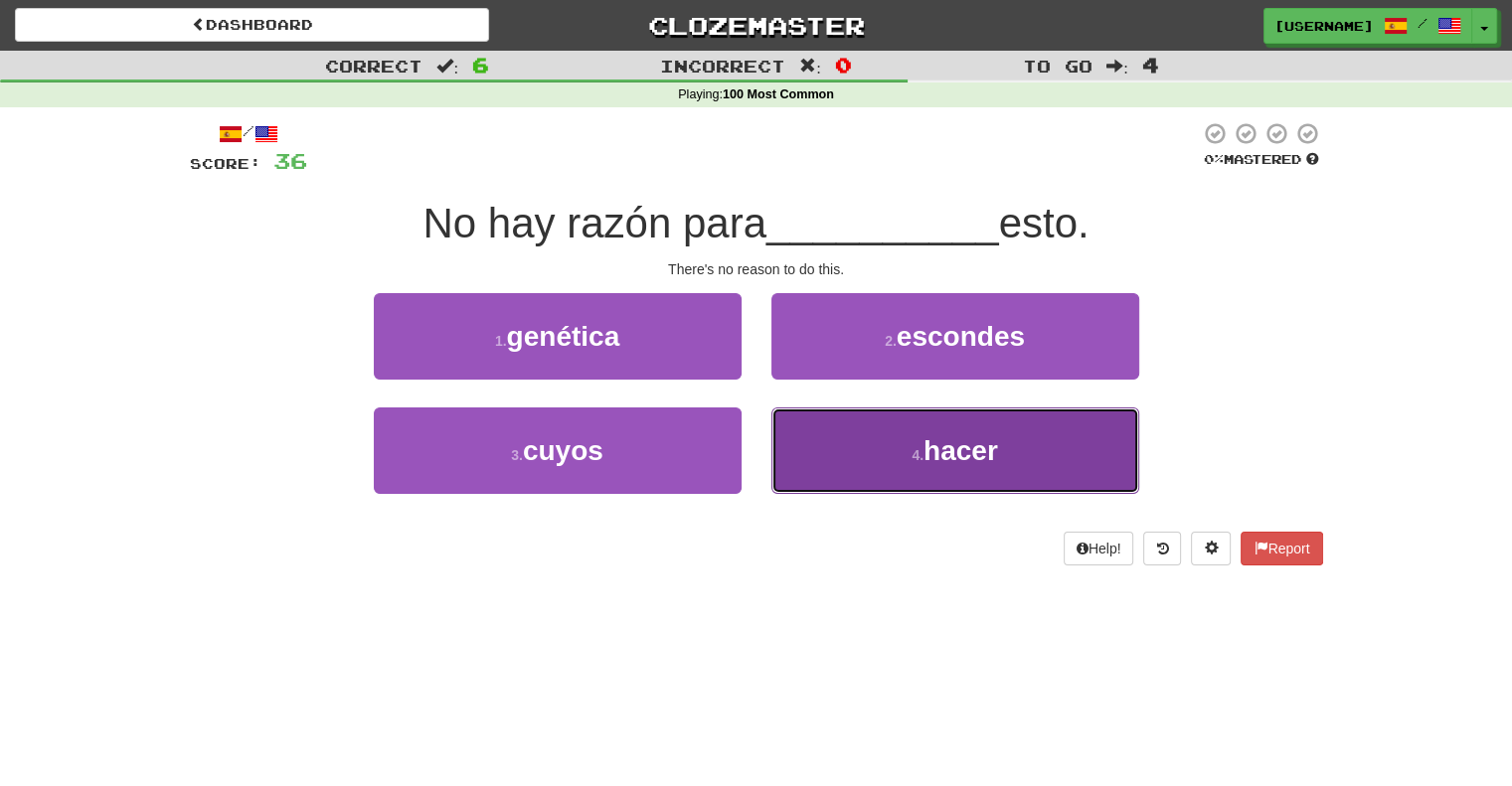 click on "hacer" at bounding box center (960, 450) 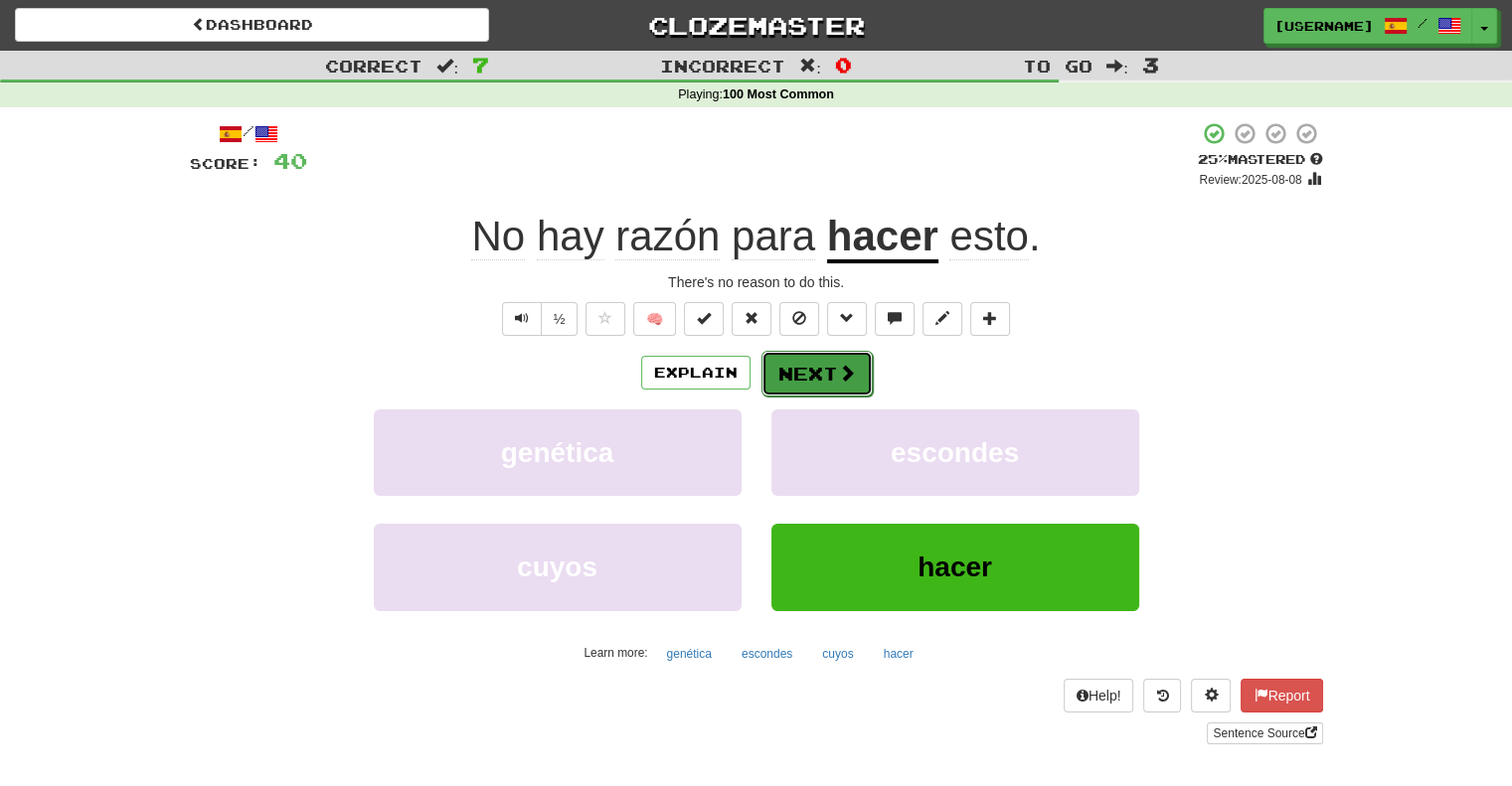 click at bounding box center [847, 373] 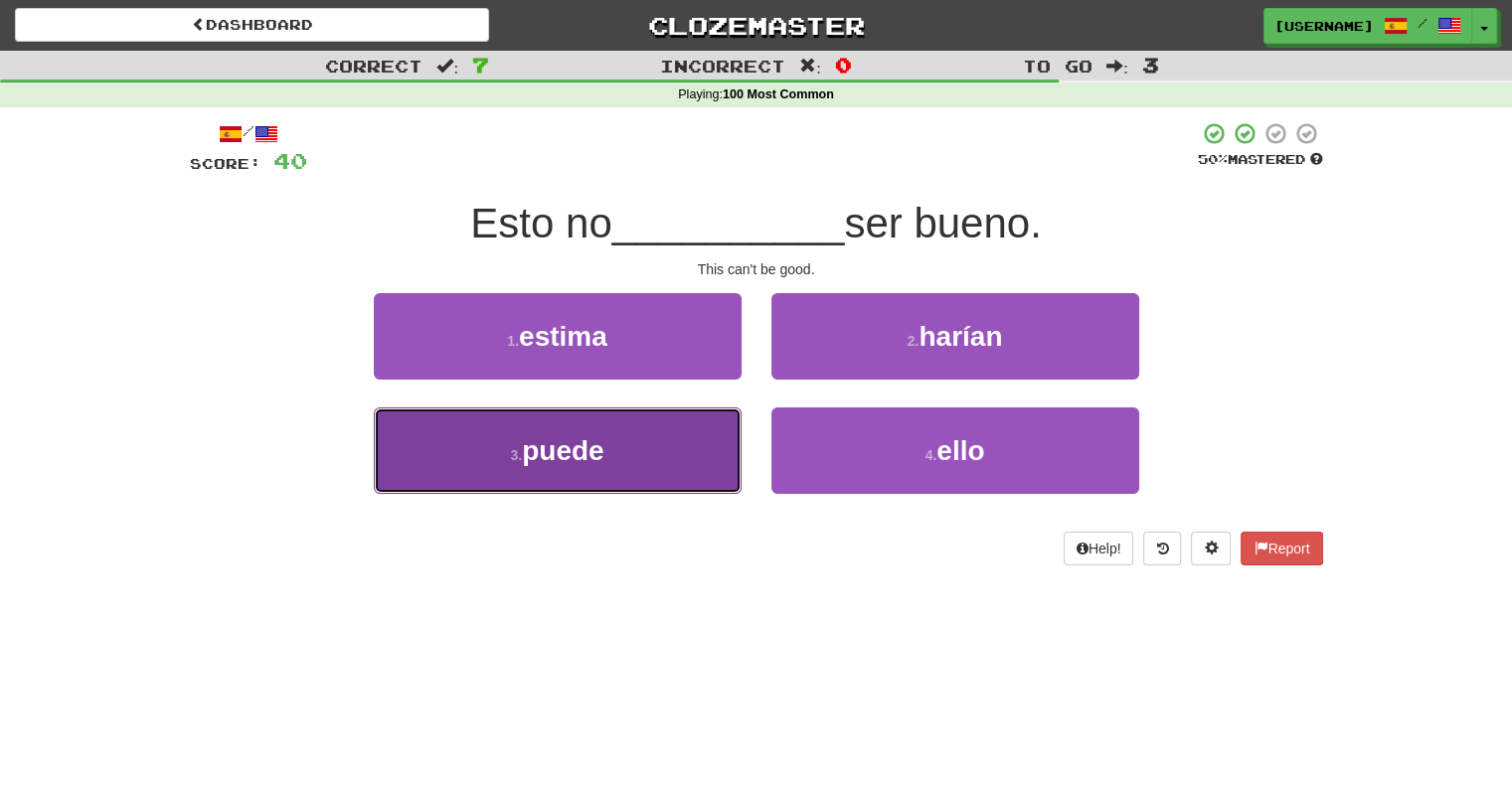 click on "3 .  puede" at bounding box center (558, 450) 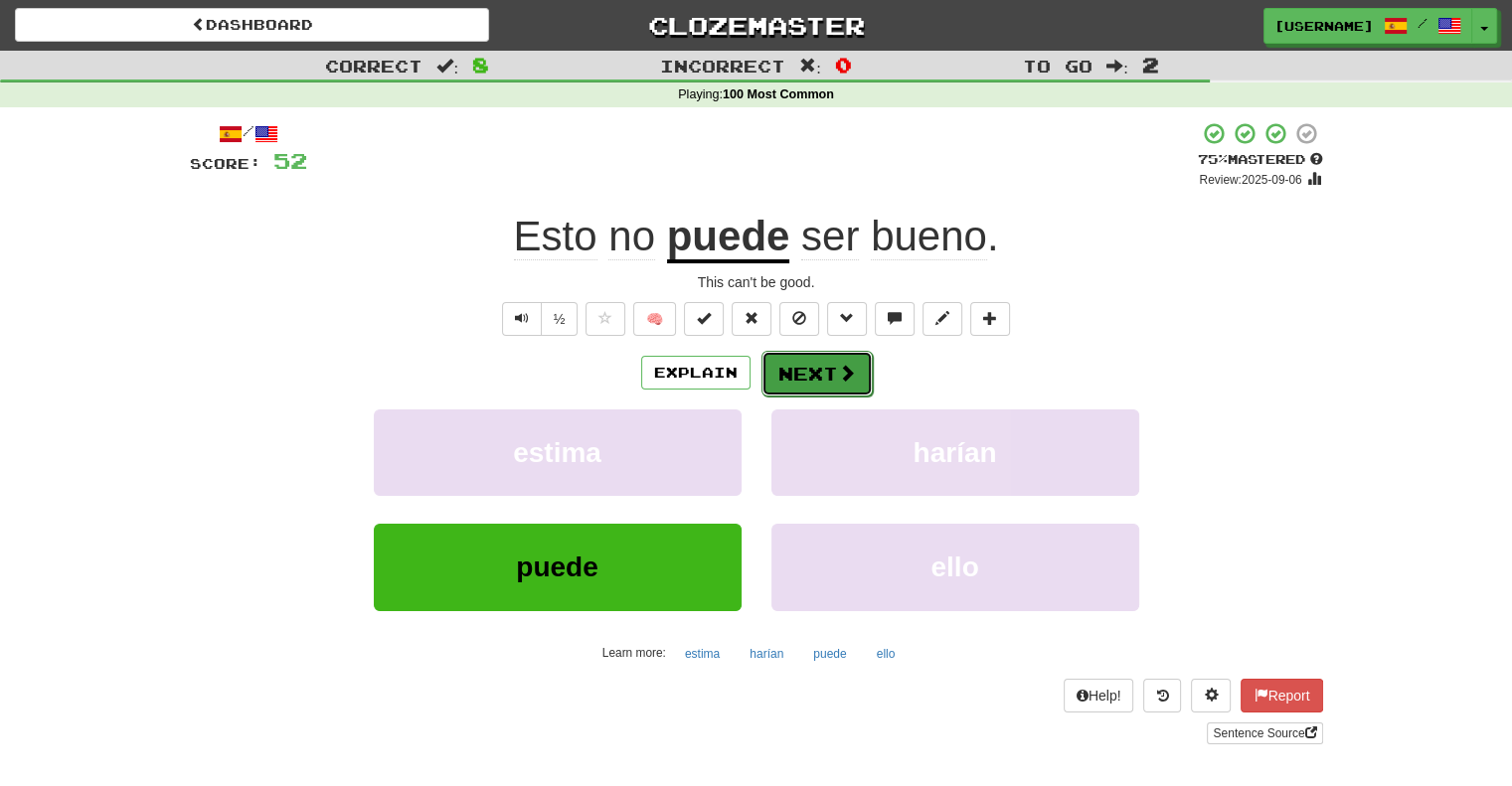 click on "Next" at bounding box center (817, 374) 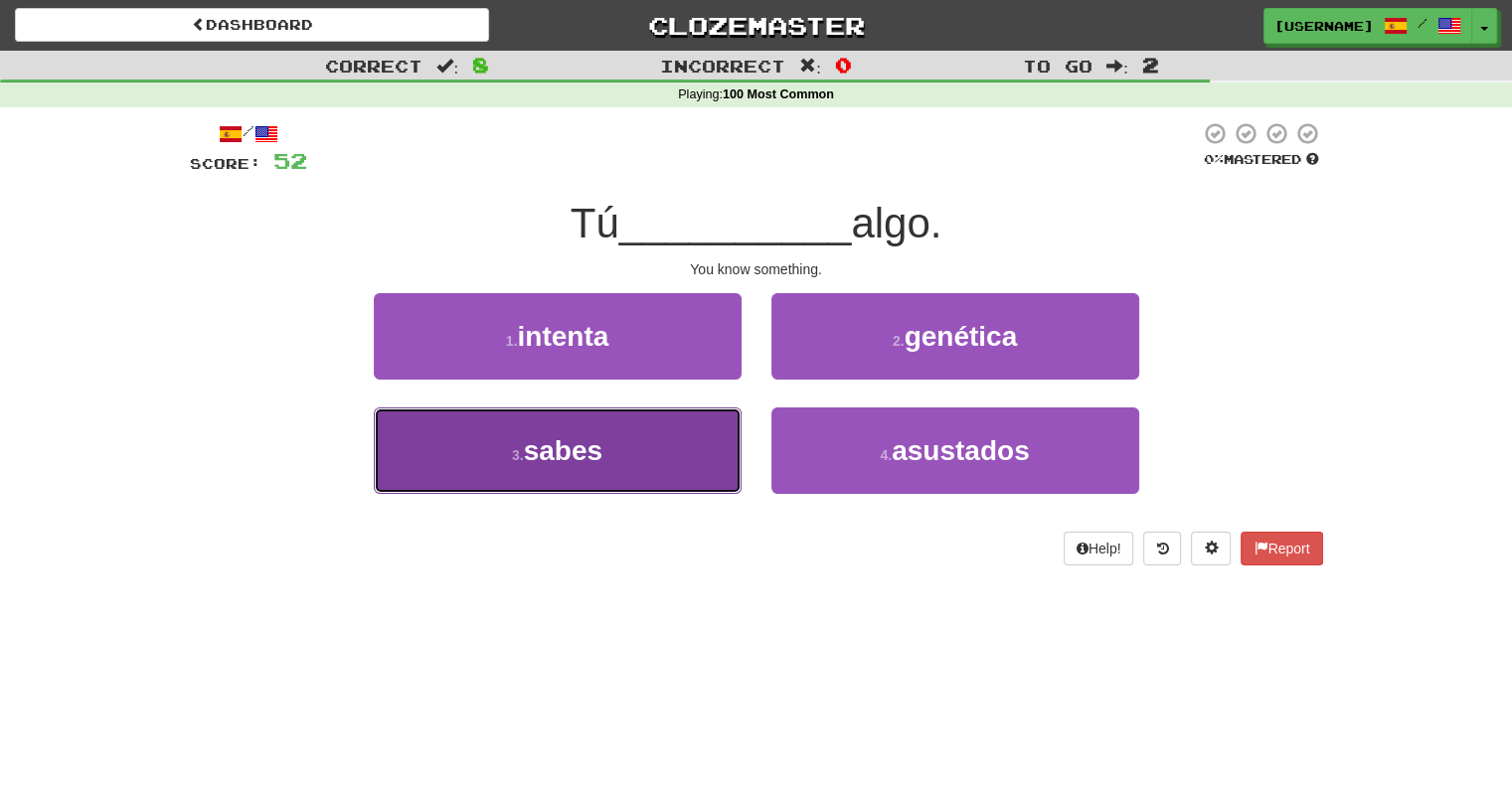 click on "3 .  sabes" at bounding box center (558, 450) 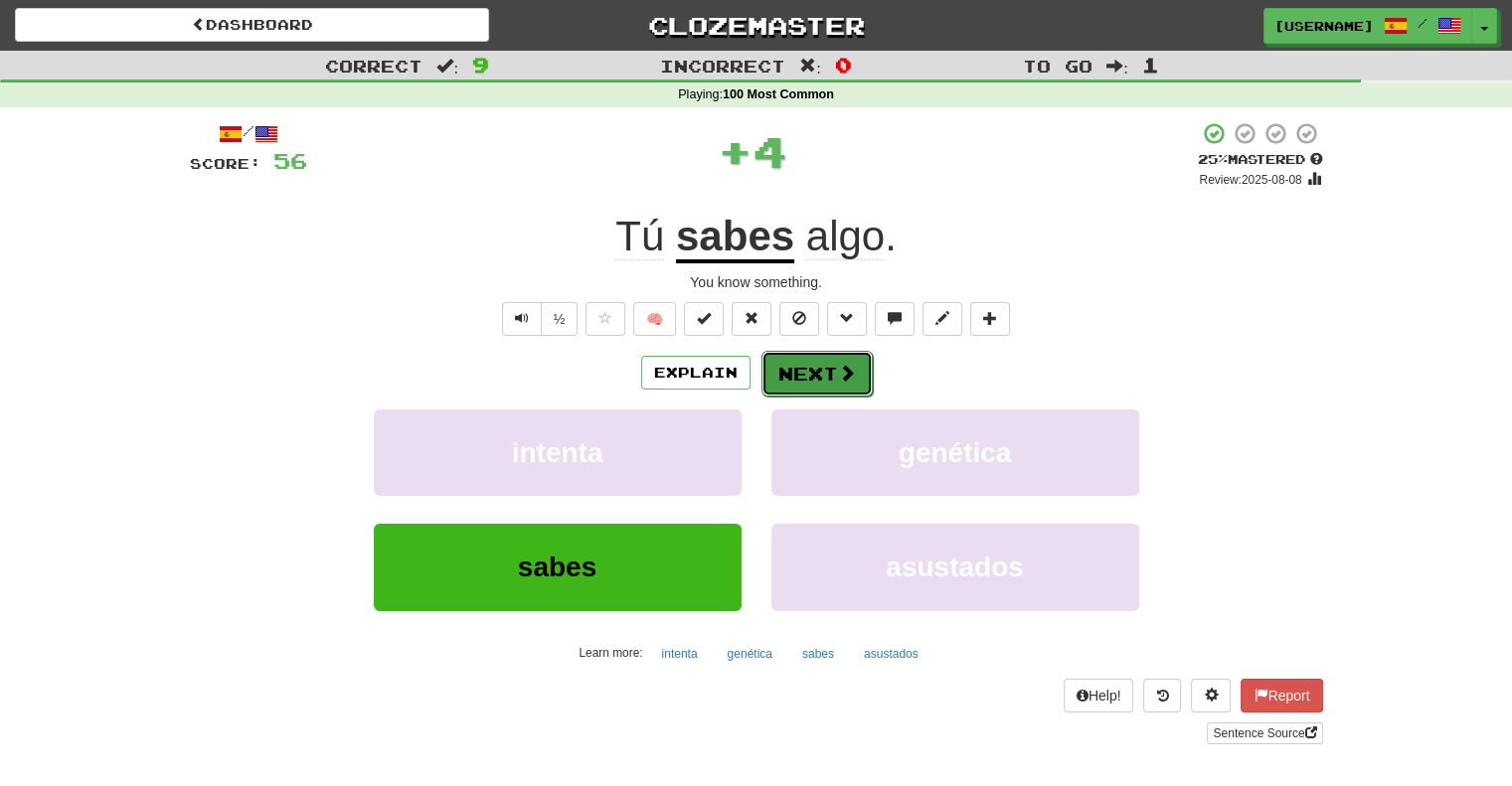 click on "Next" at bounding box center [817, 374] 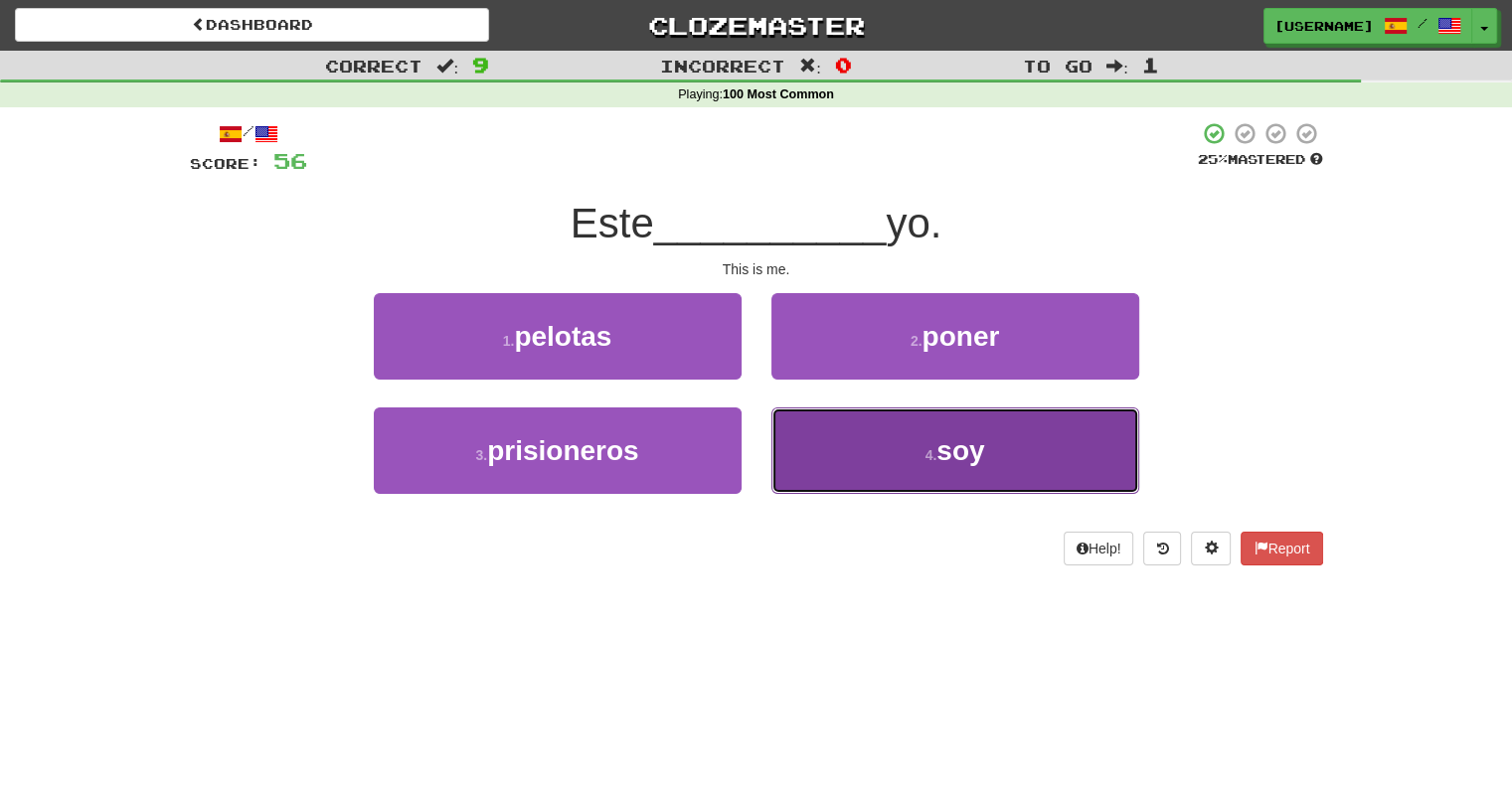 click on "4 .  soy" at bounding box center [955, 450] 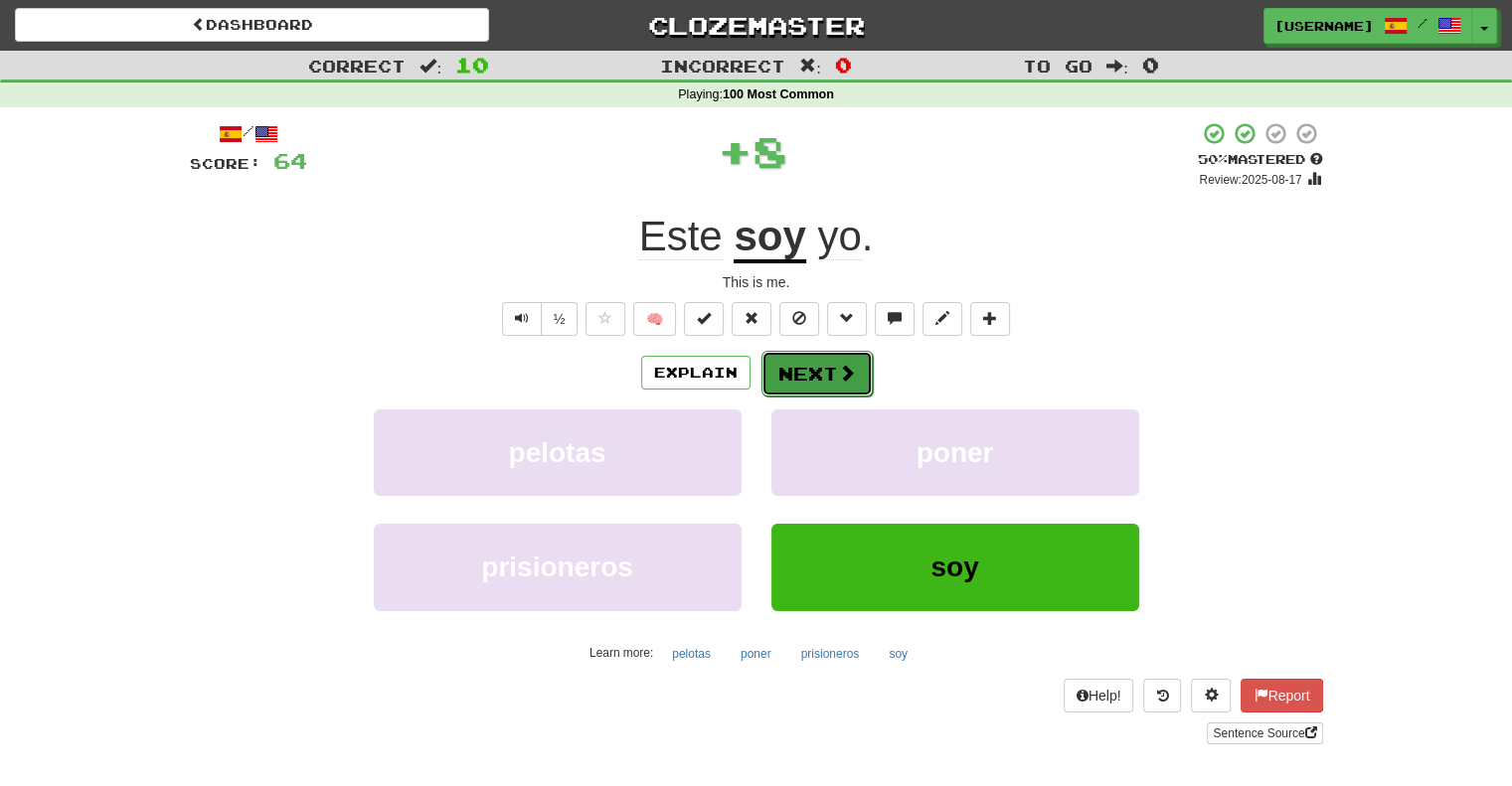 click on "Next" at bounding box center [817, 374] 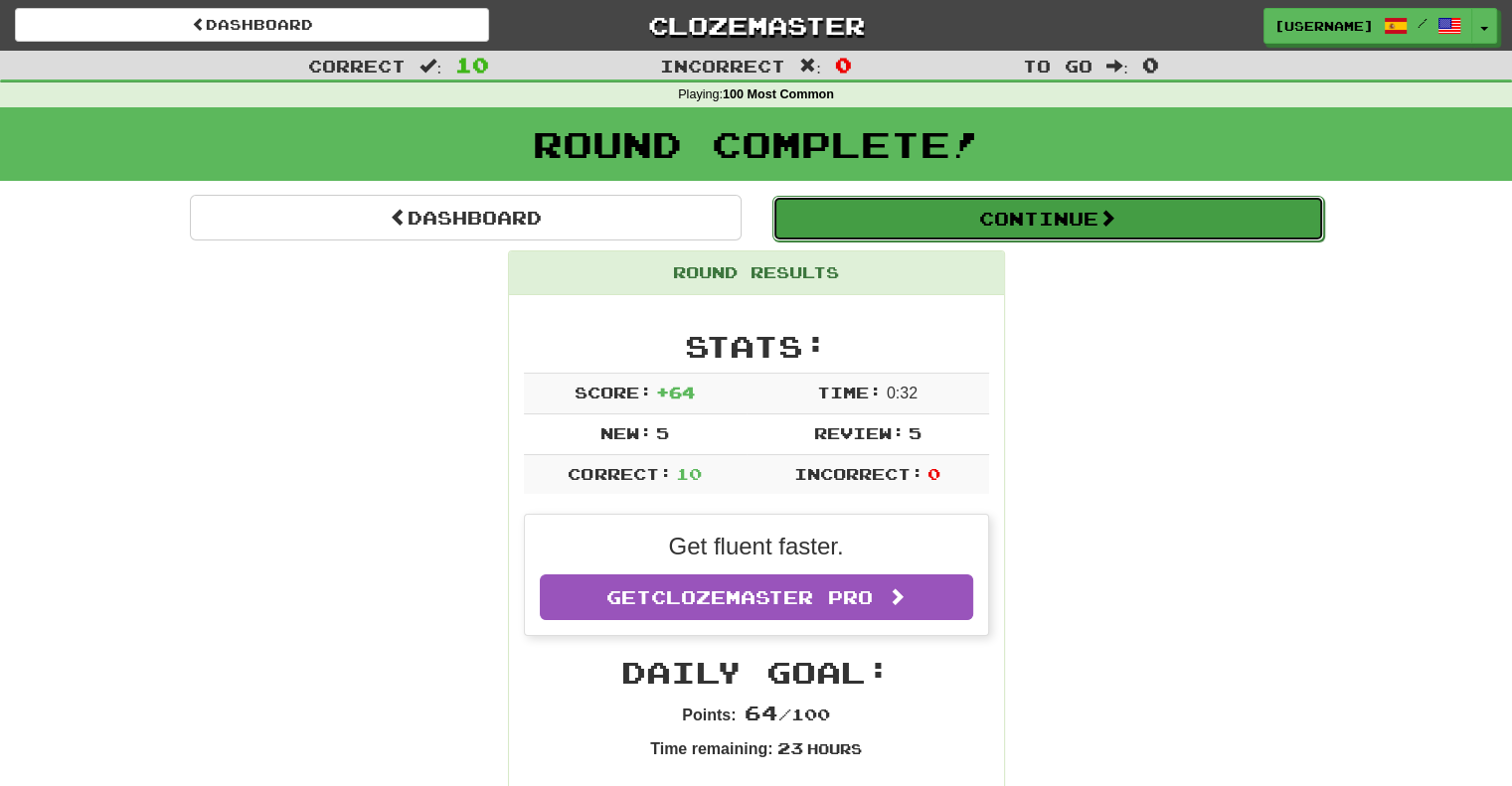 click on "Continue" at bounding box center [1048, 219] 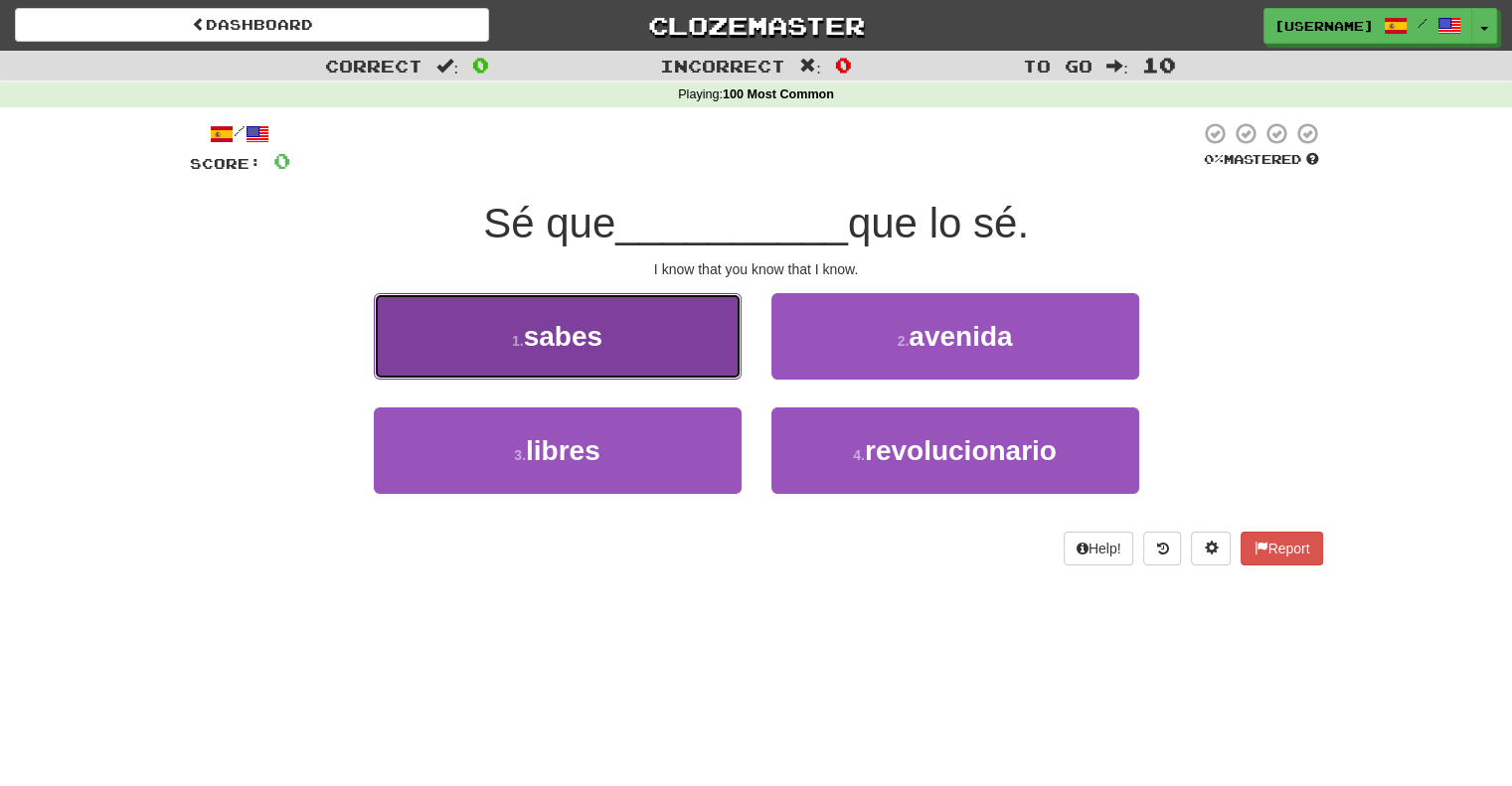 click on "1 .  sabes" at bounding box center [558, 336] 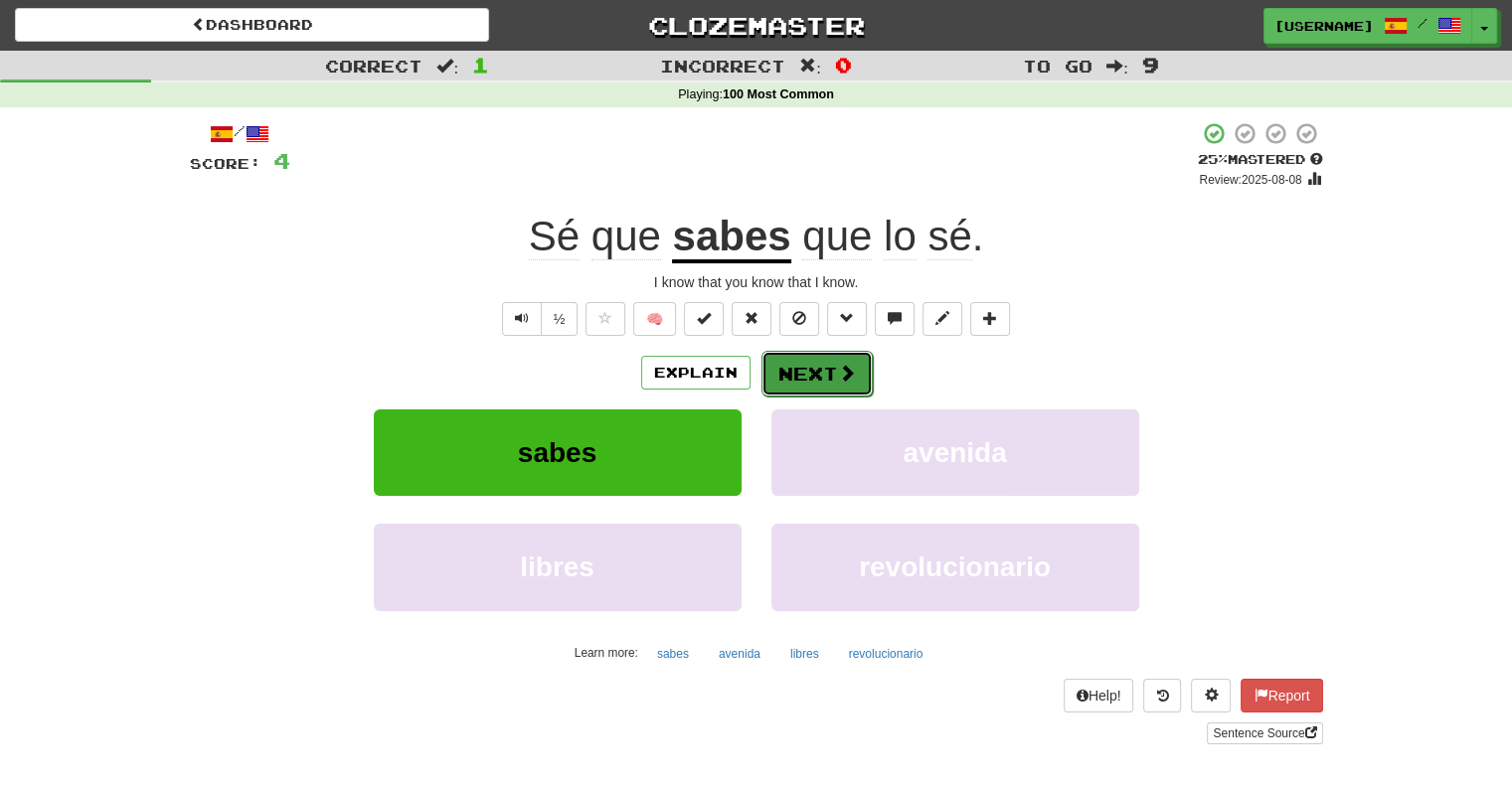 click on "Next" at bounding box center (817, 374) 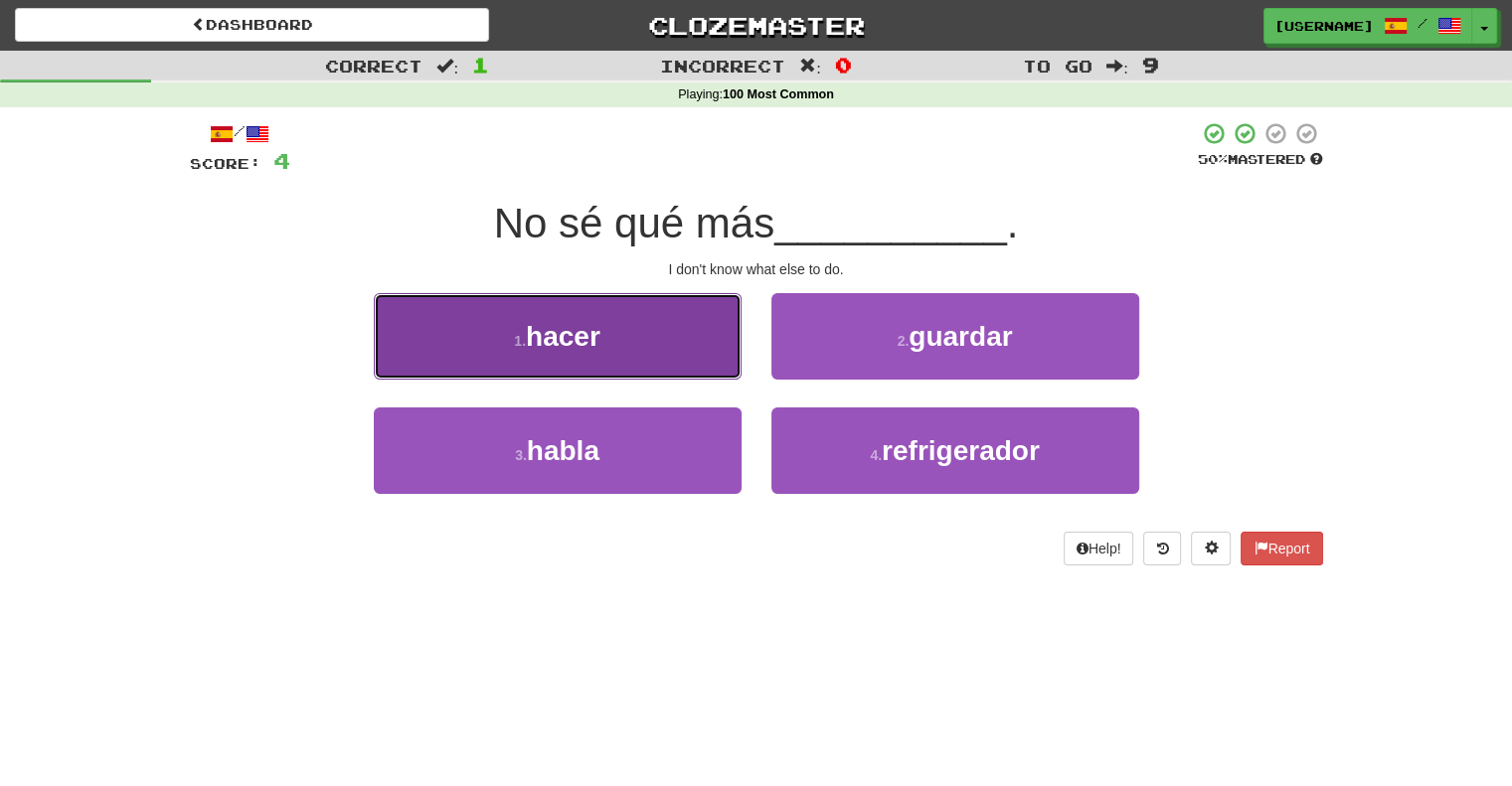 click on "1 .  hacer" at bounding box center [558, 336] 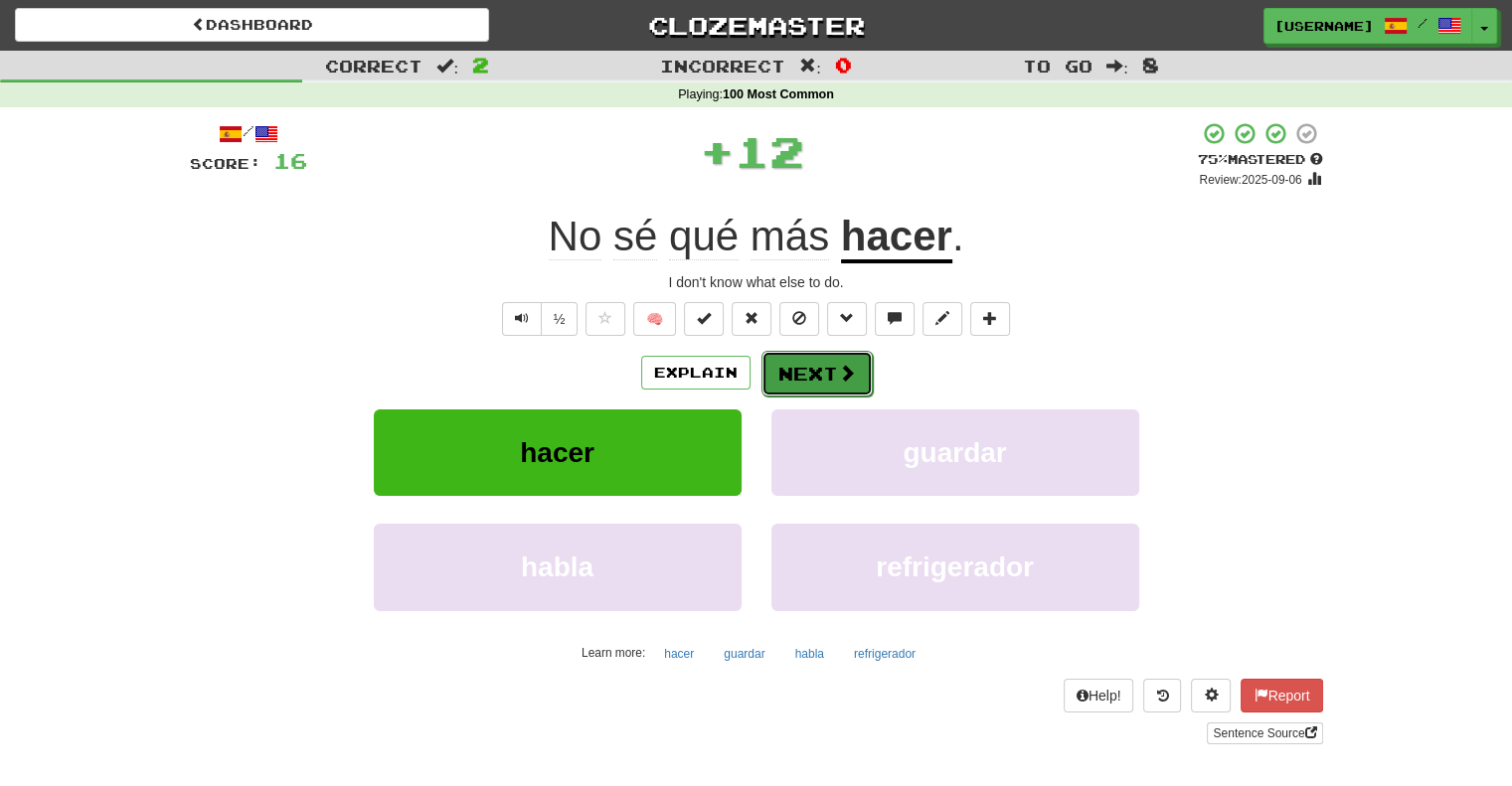 click on "Next" at bounding box center [817, 374] 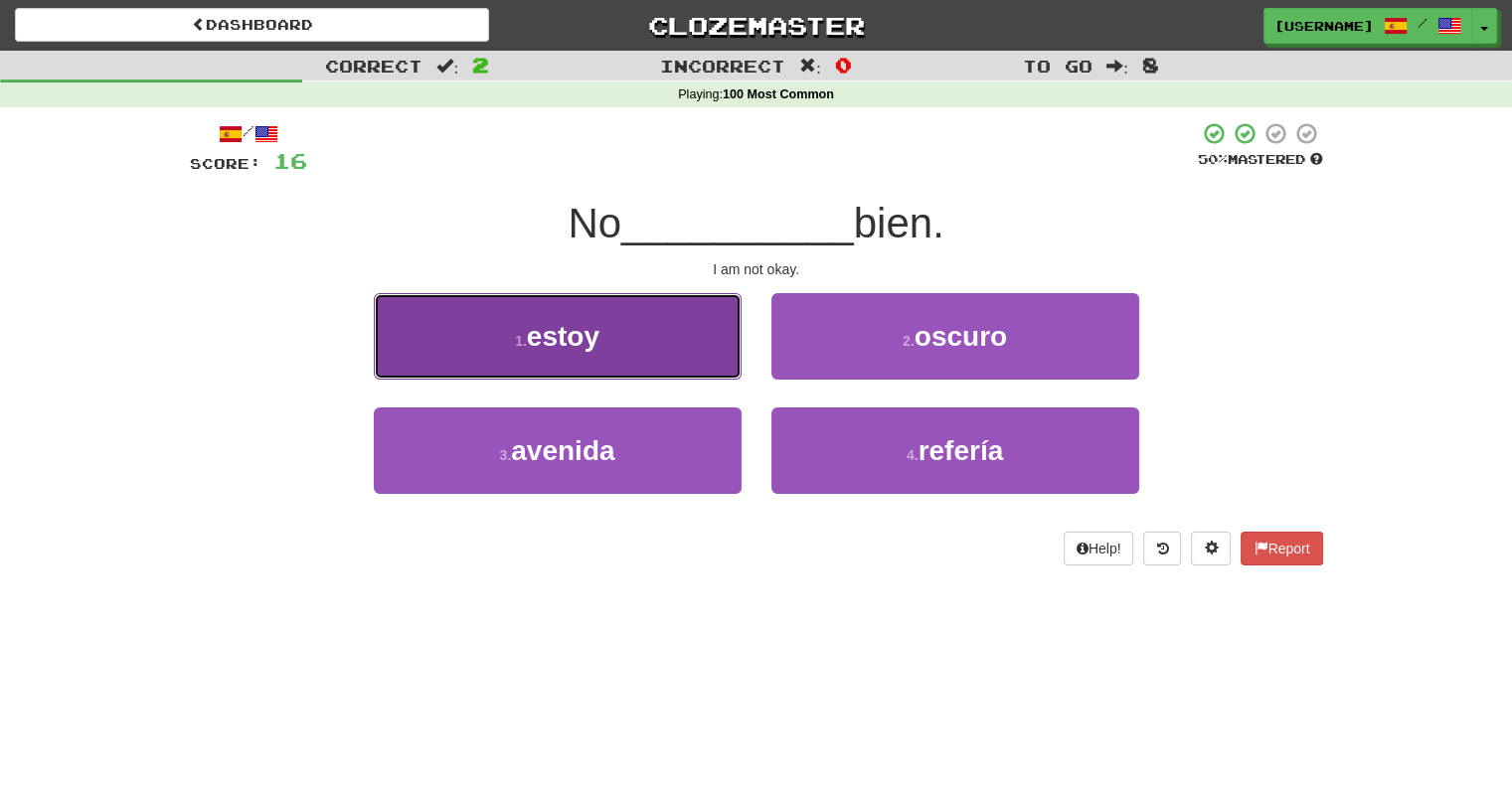 click on "1 .  estoy" at bounding box center [558, 336] 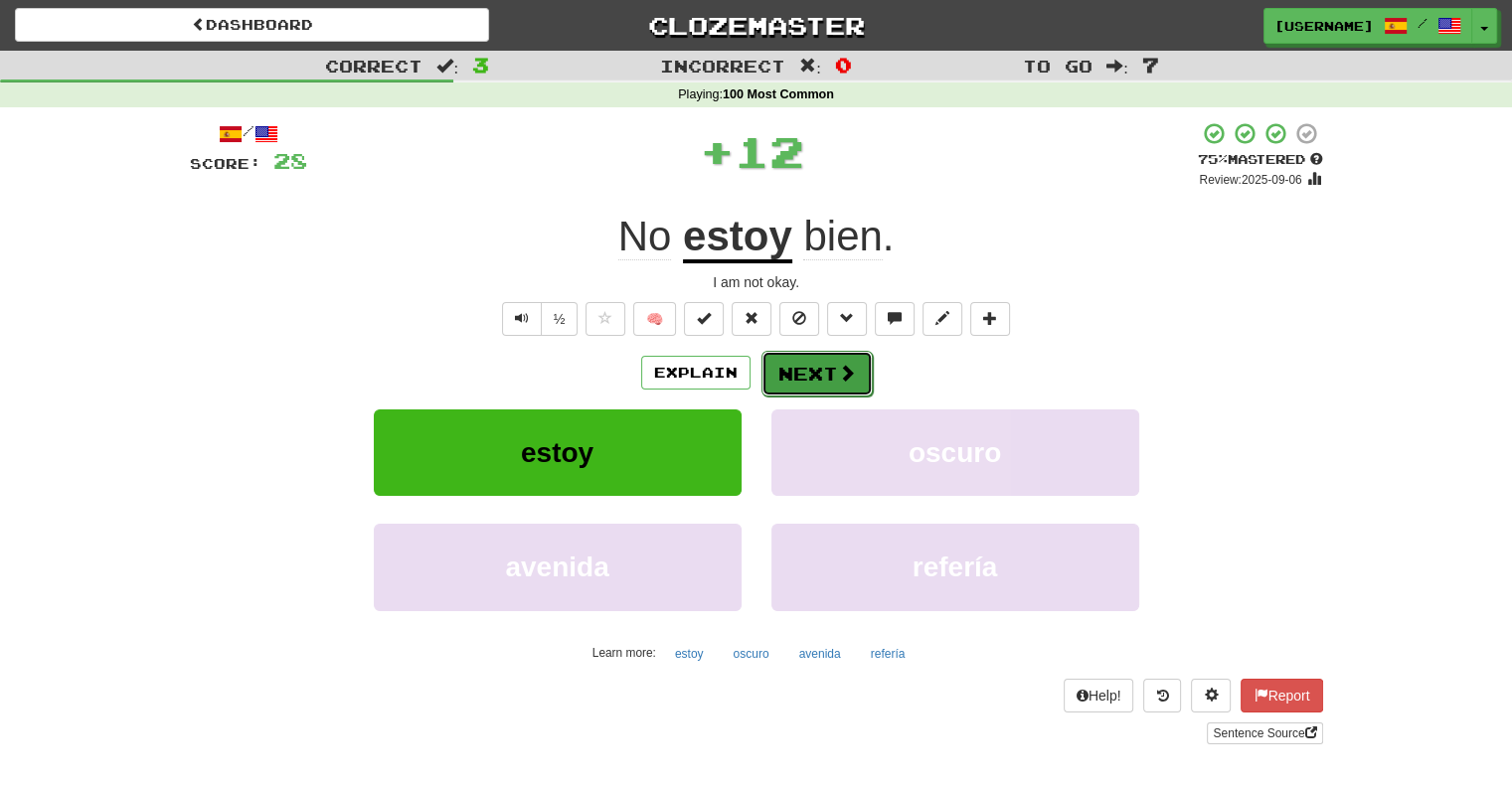 click on "Next" at bounding box center (817, 374) 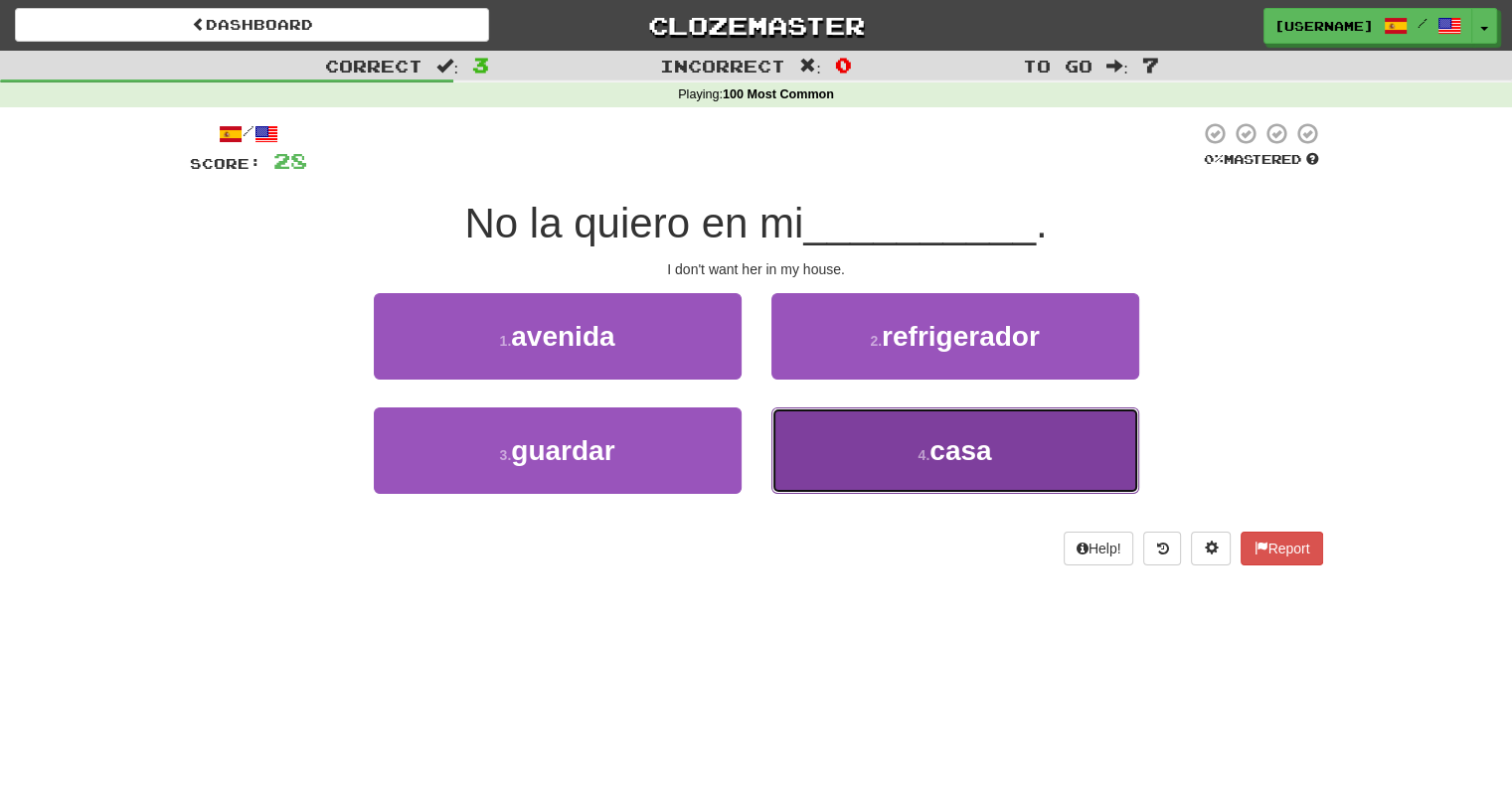 click on "4 .  casa" at bounding box center (955, 450) 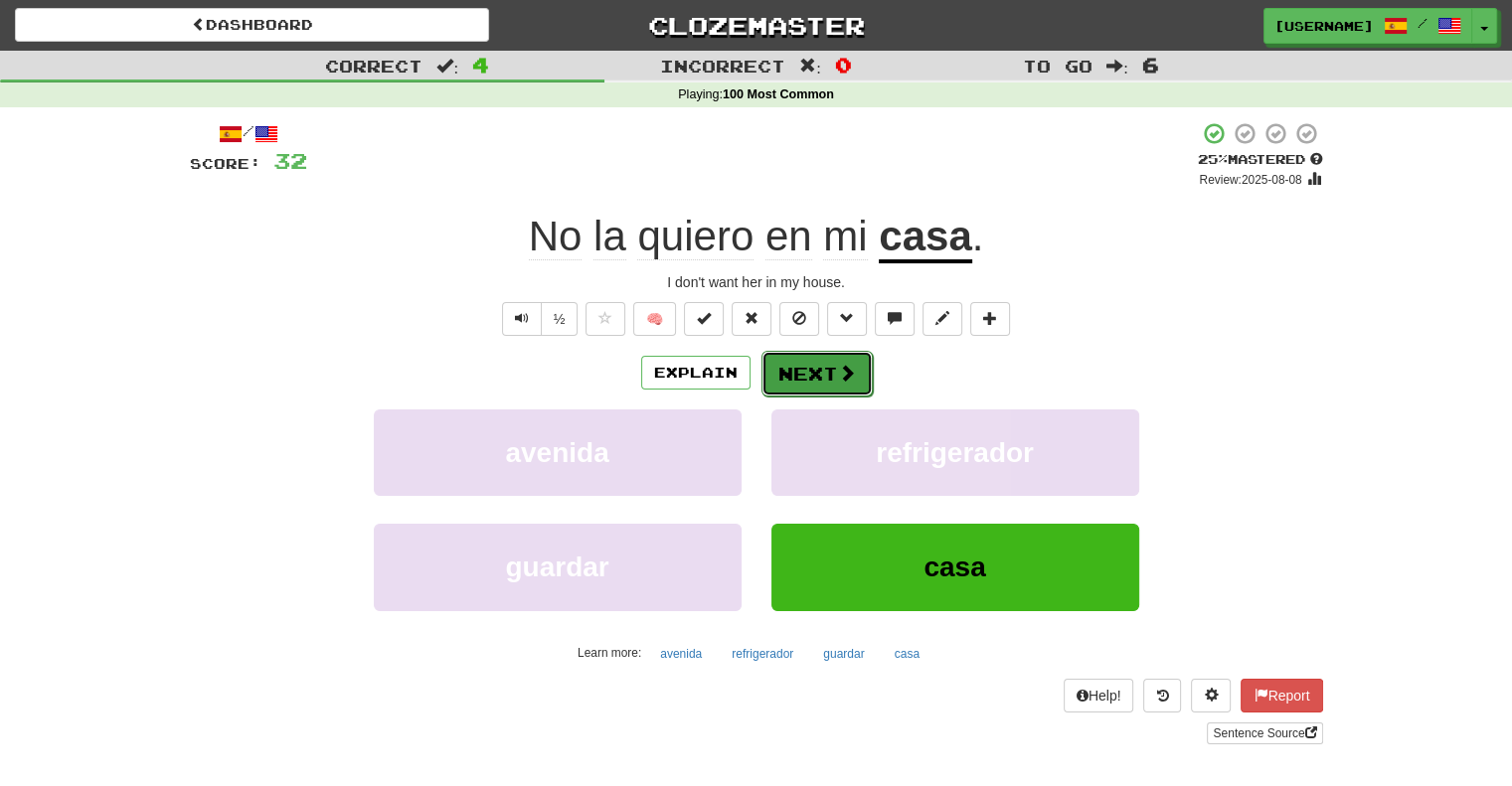 click on "Next" at bounding box center (817, 374) 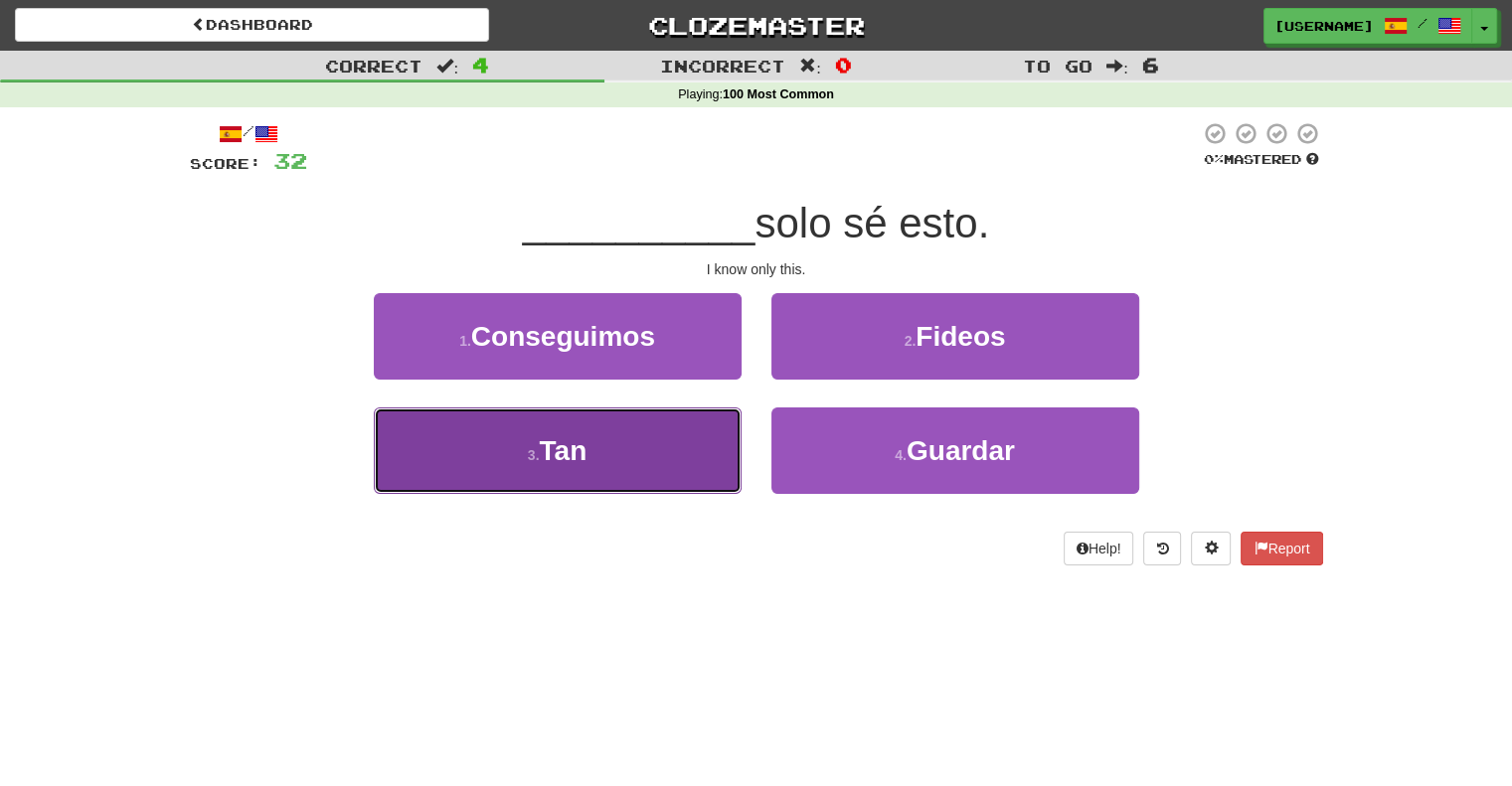 click on "3 .  Tan" at bounding box center [558, 450] 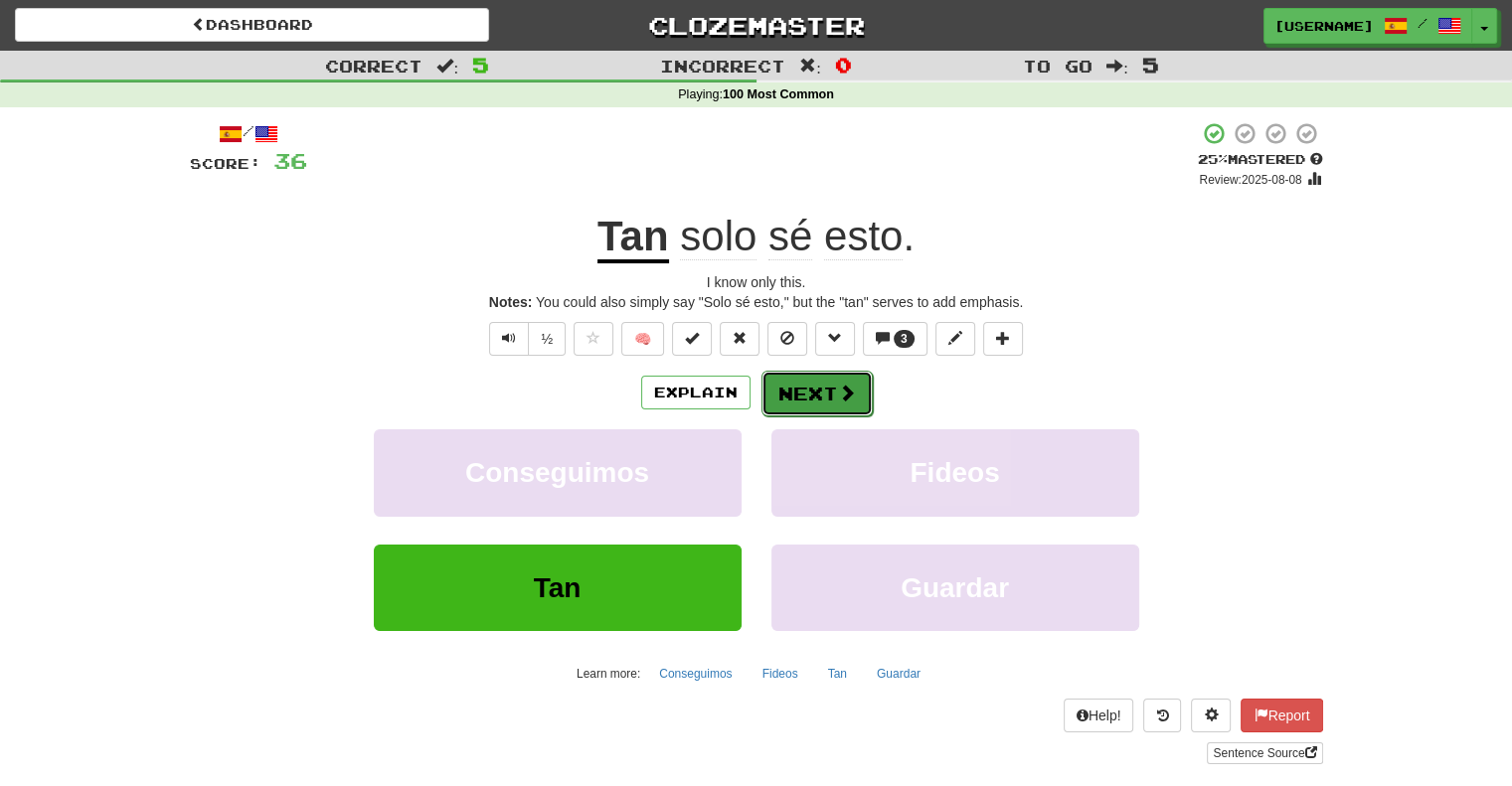 click on "Next" at bounding box center [817, 393] 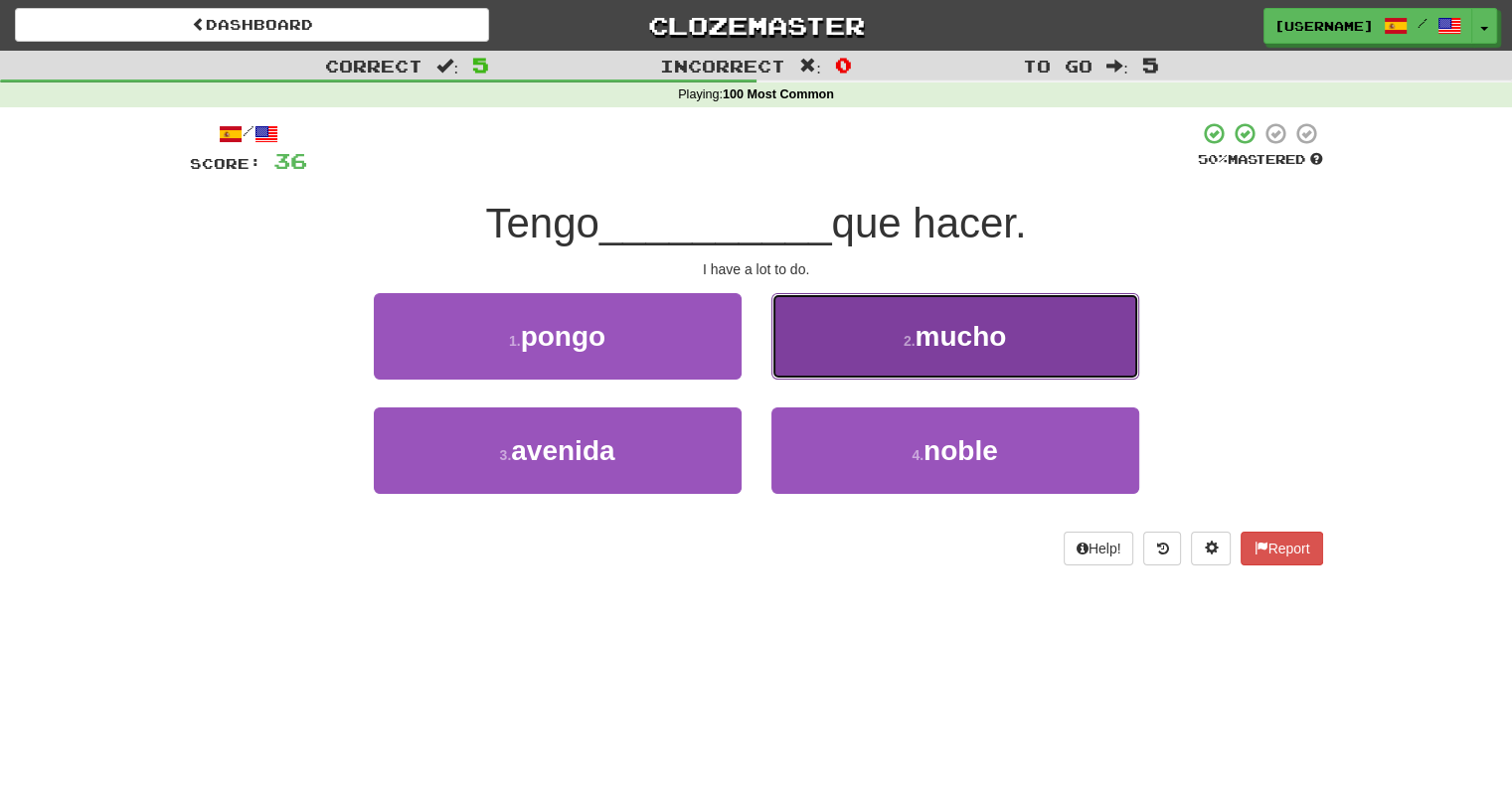 click on "2 .  mucho" at bounding box center [955, 336] 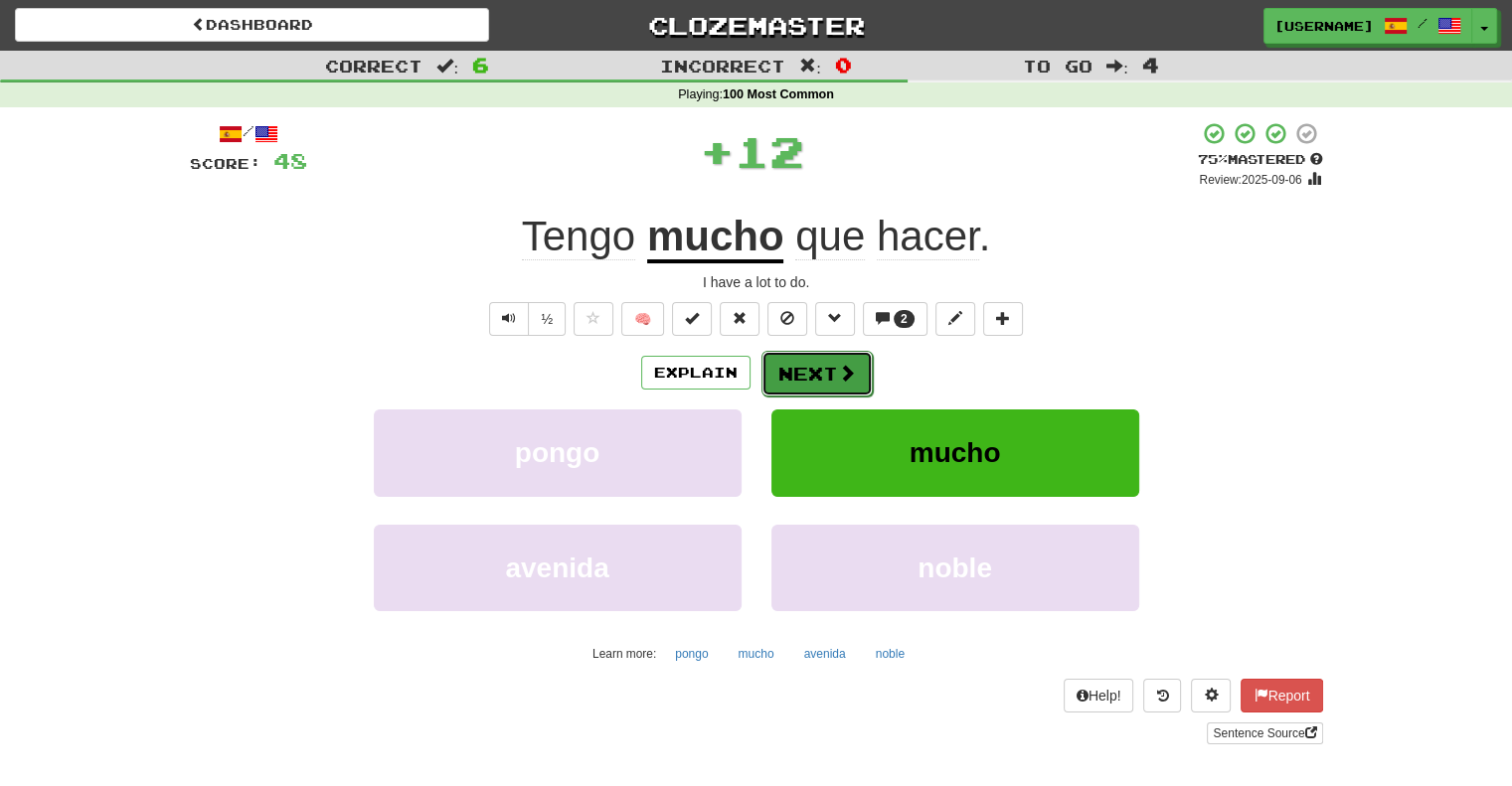 click at bounding box center (847, 373) 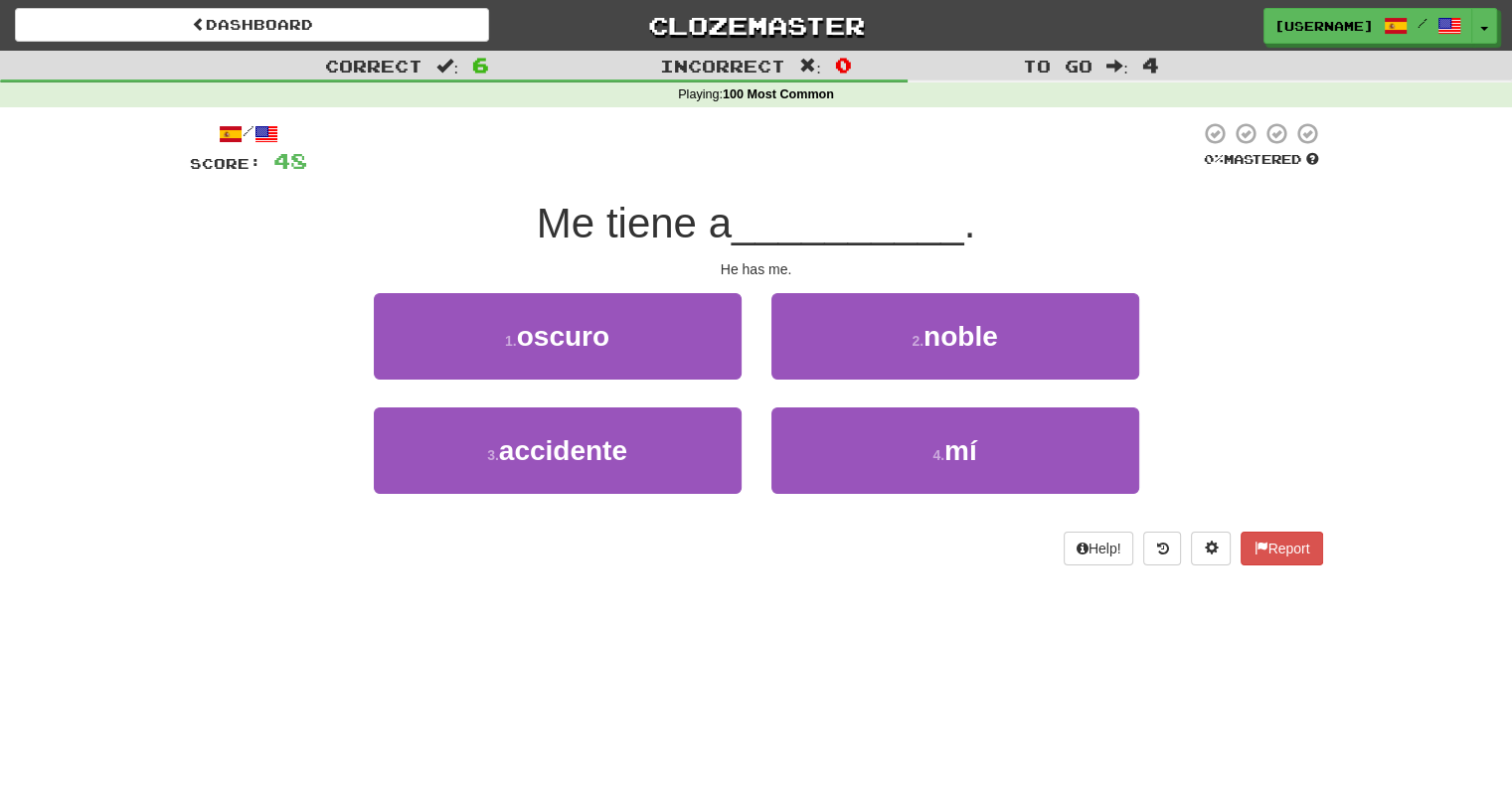 click on "4 .  mí" at bounding box center (955, 464) 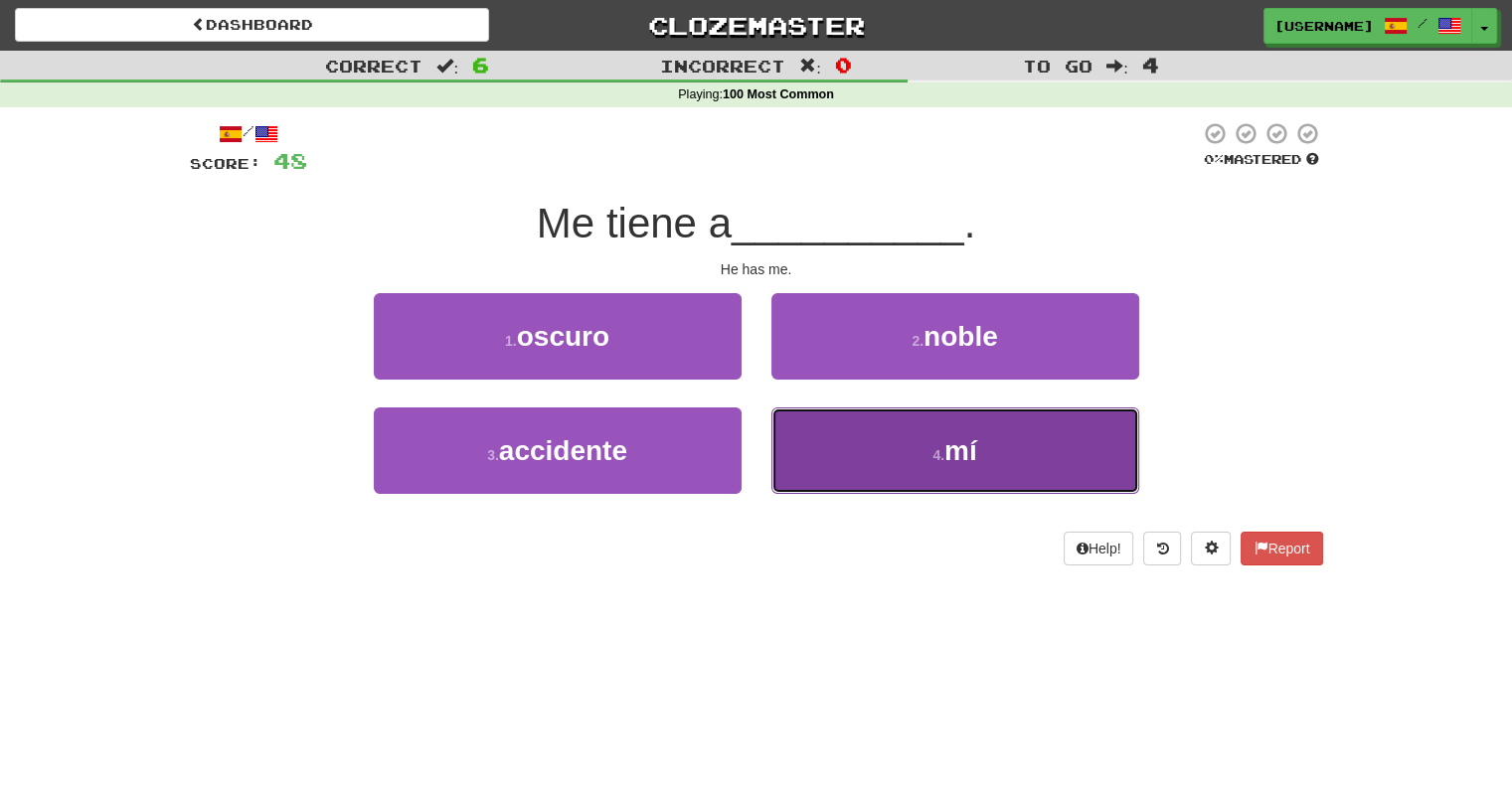 click on "4 .  mí" at bounding box center (955, 450) 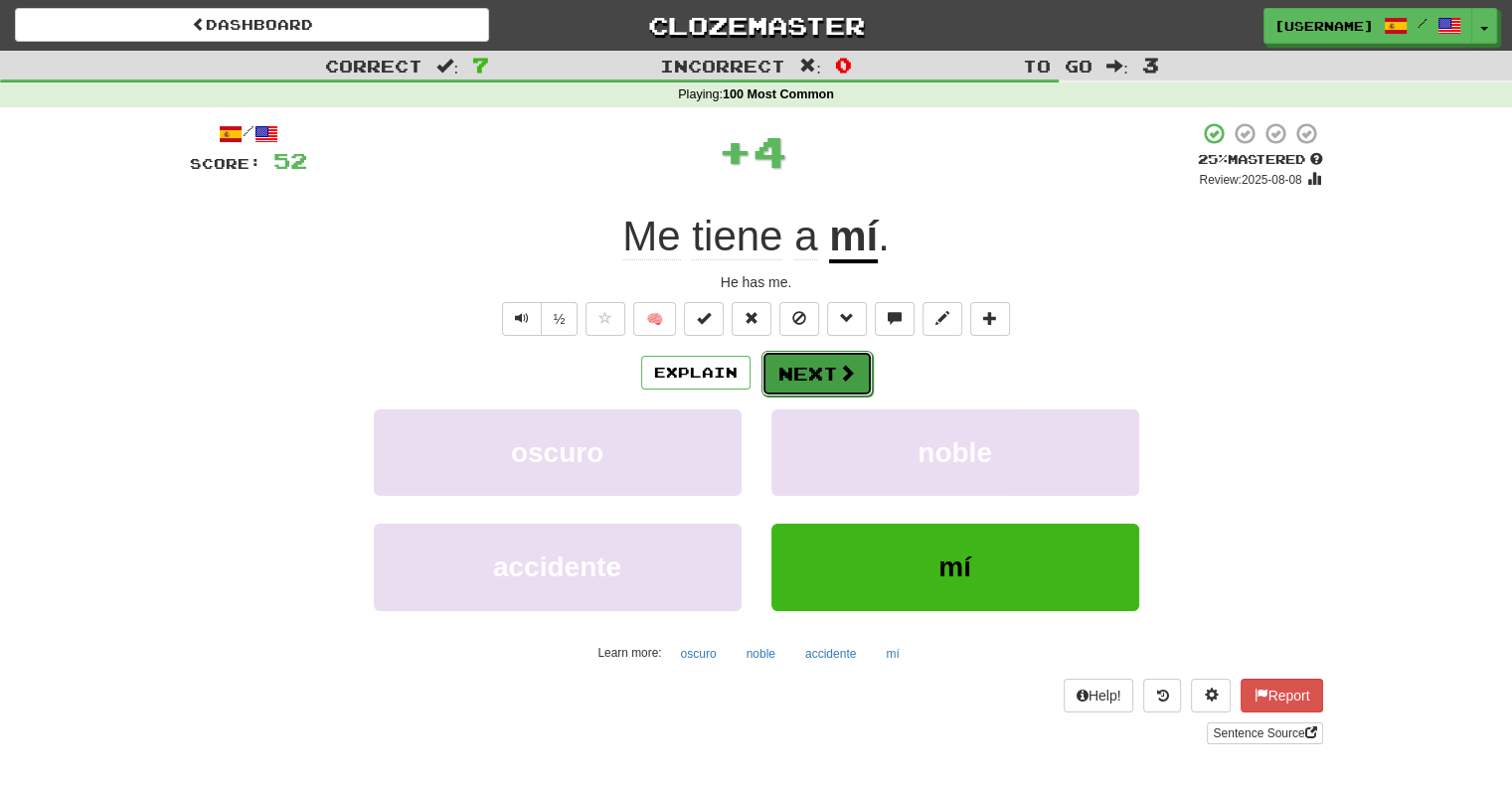 click on "Next" at bounding box center [817, 374] 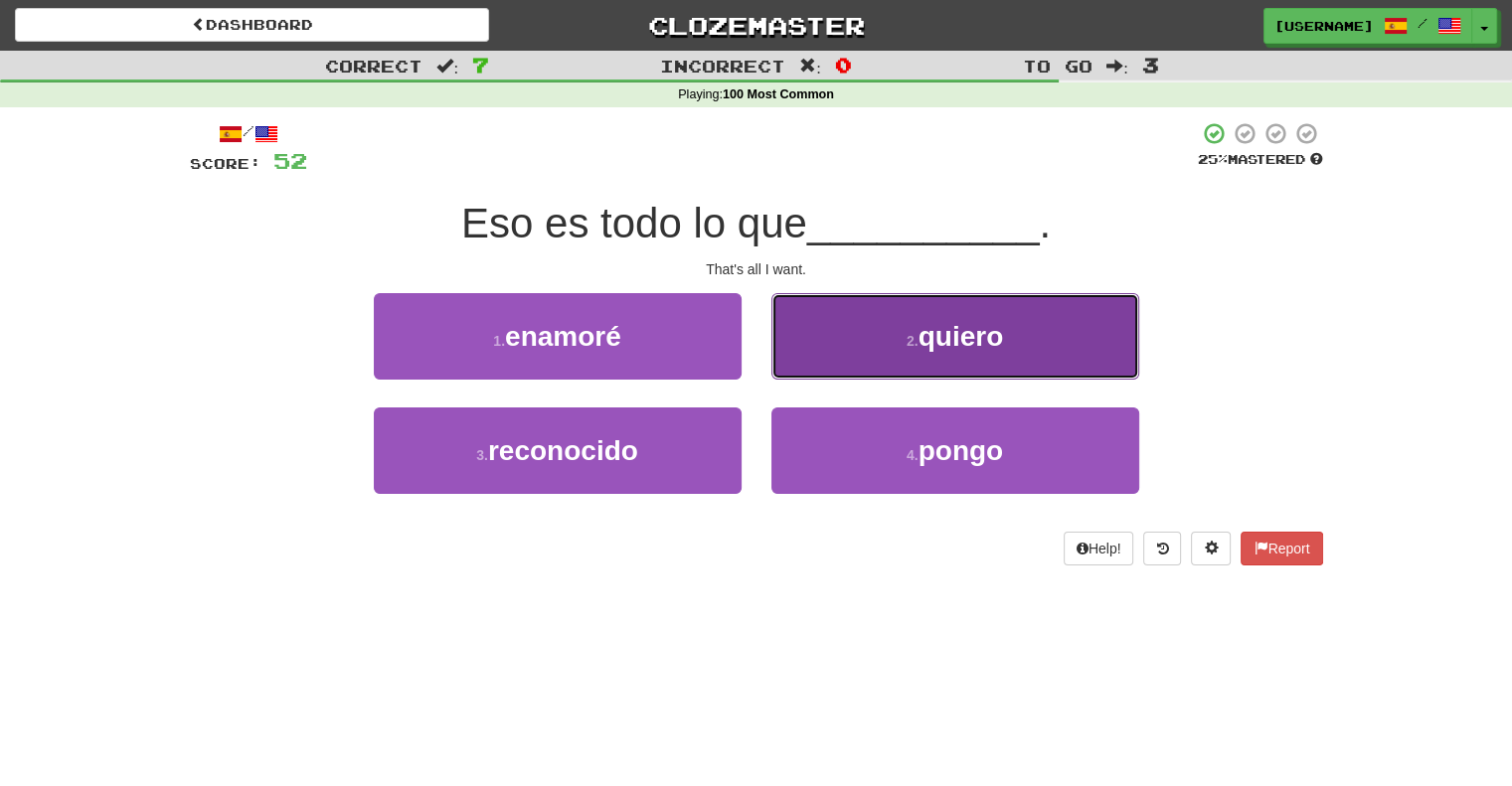 click on "2 .  quiero" at bounding box center (955, 336) 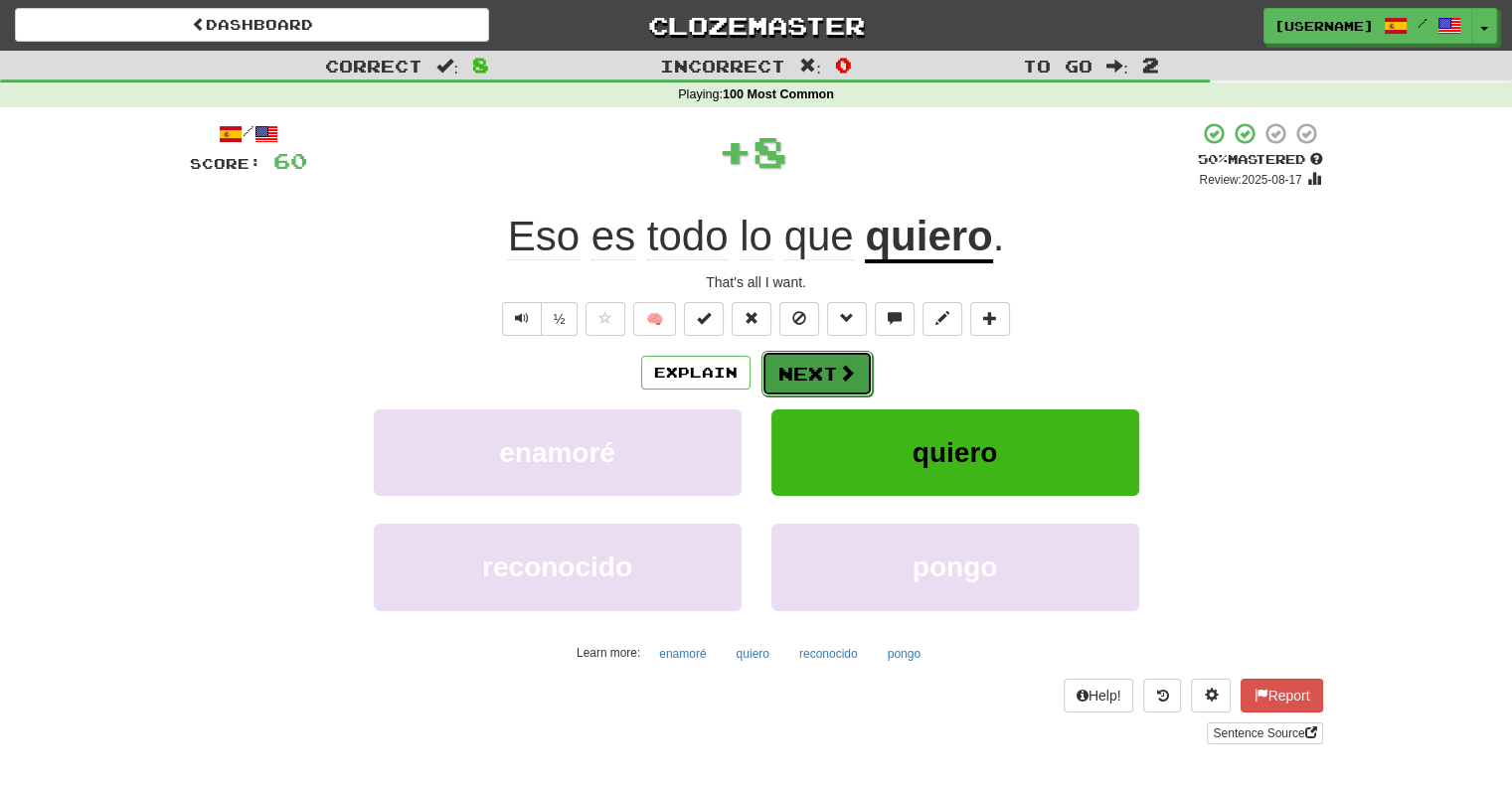 click at bounding box center [847, 373] 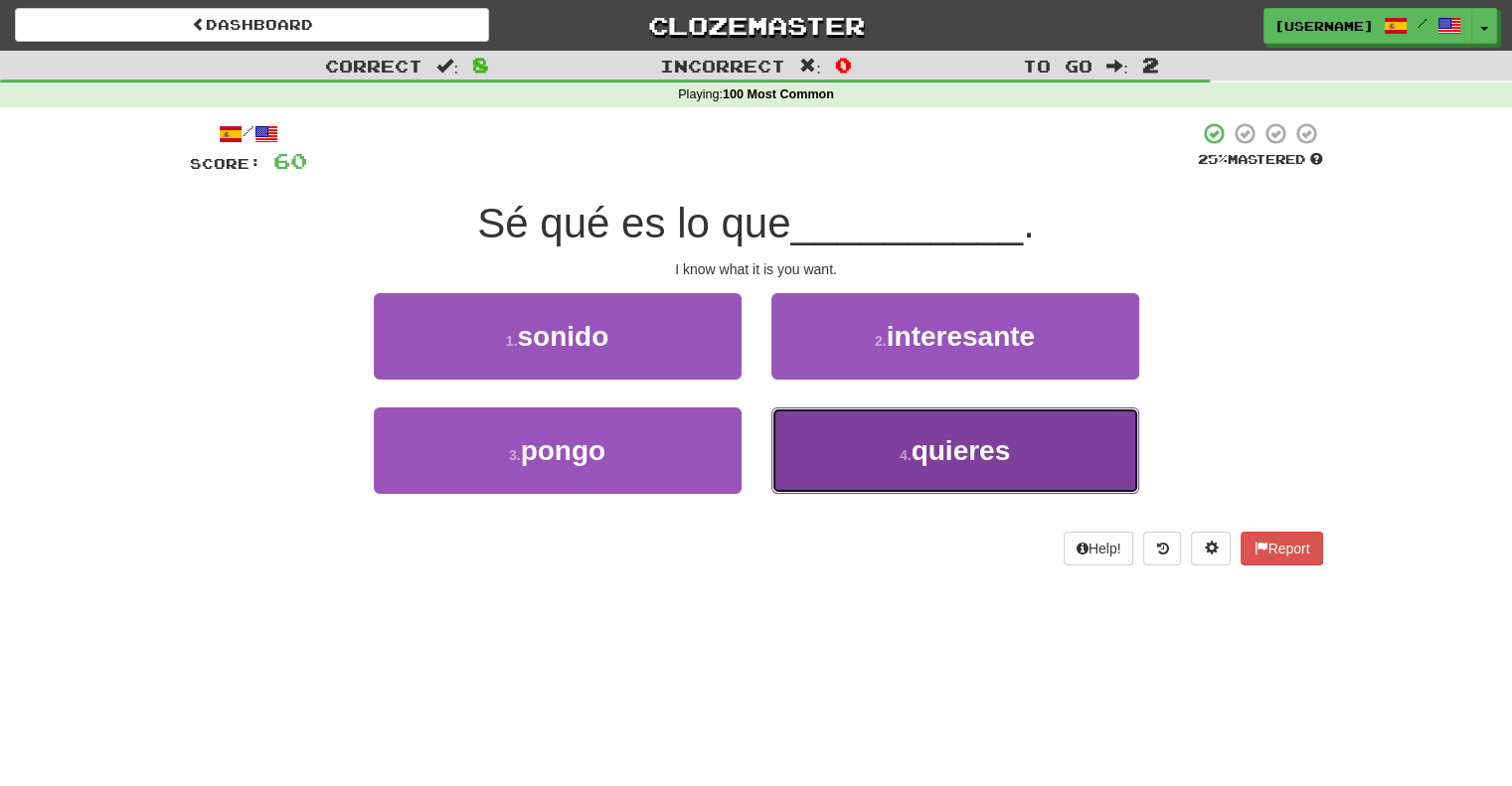 click on "4 .  quieres" at bounding box center (955, 450) 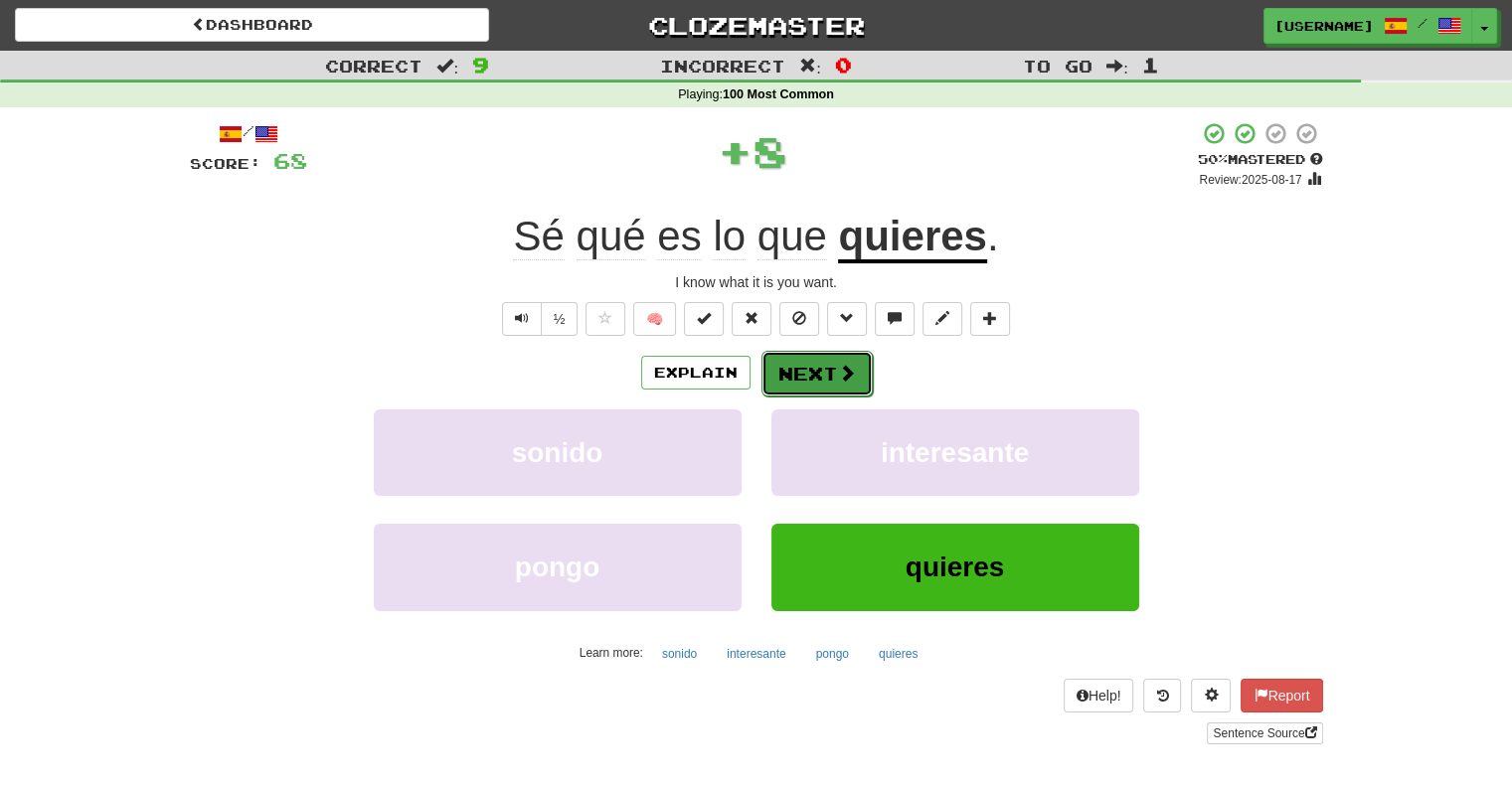 click at bounding box center (847, 373) 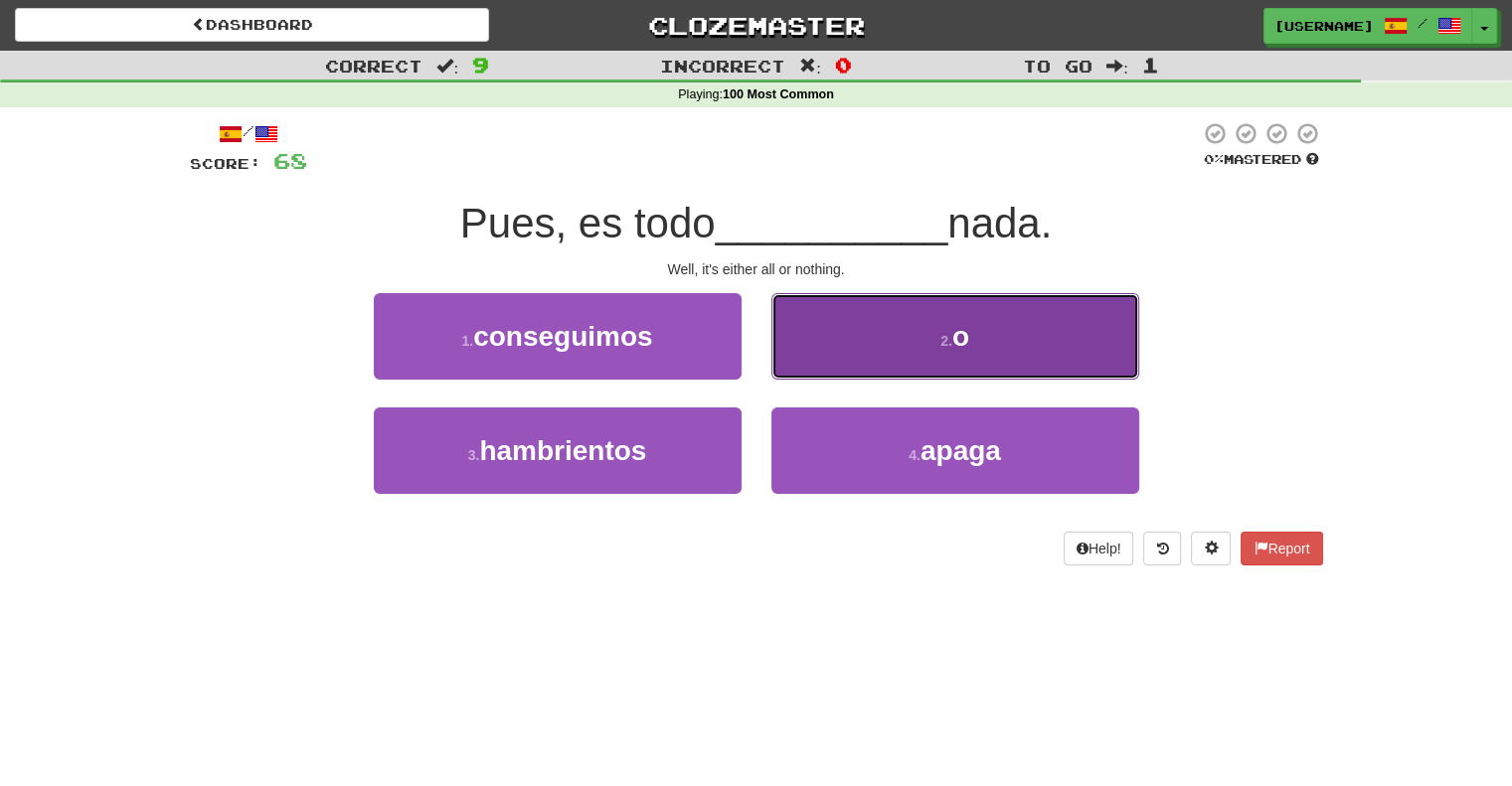 click on "2 .  o" at bounding box center [955, 336] 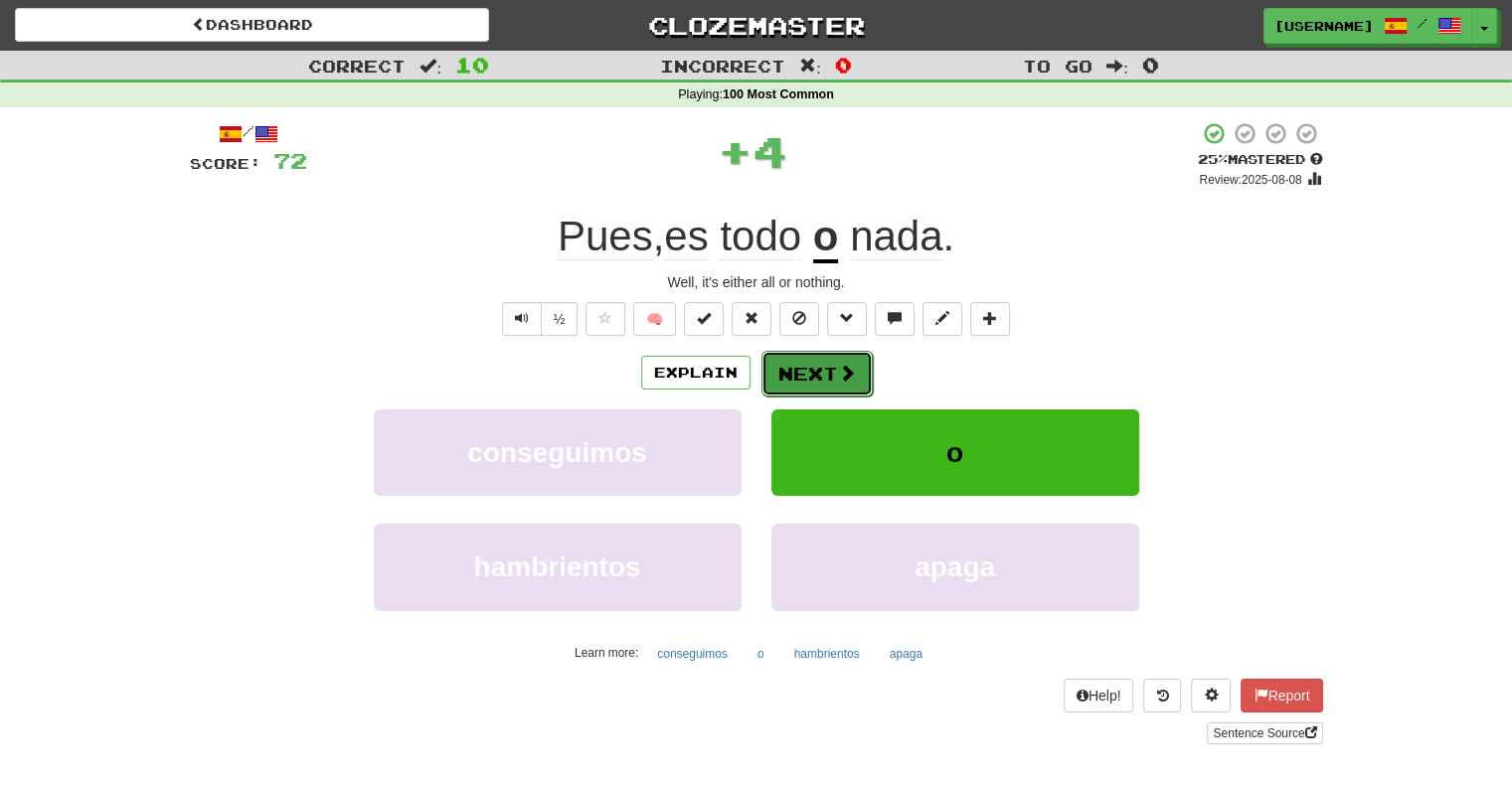 click at bounding box center [847, 373] 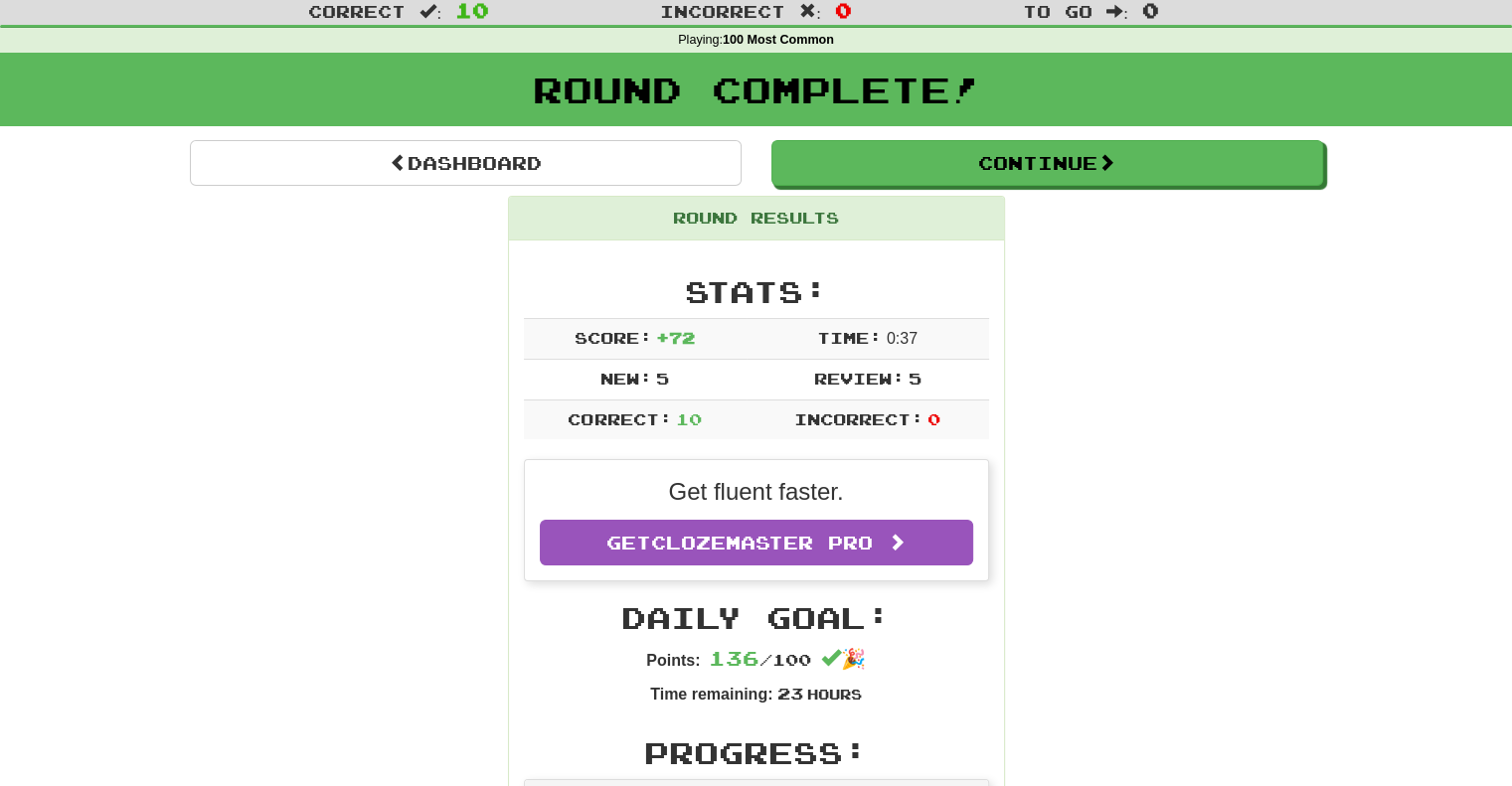 scroll, scrollTop: 99, scrollLeft: 0, axis: vertical 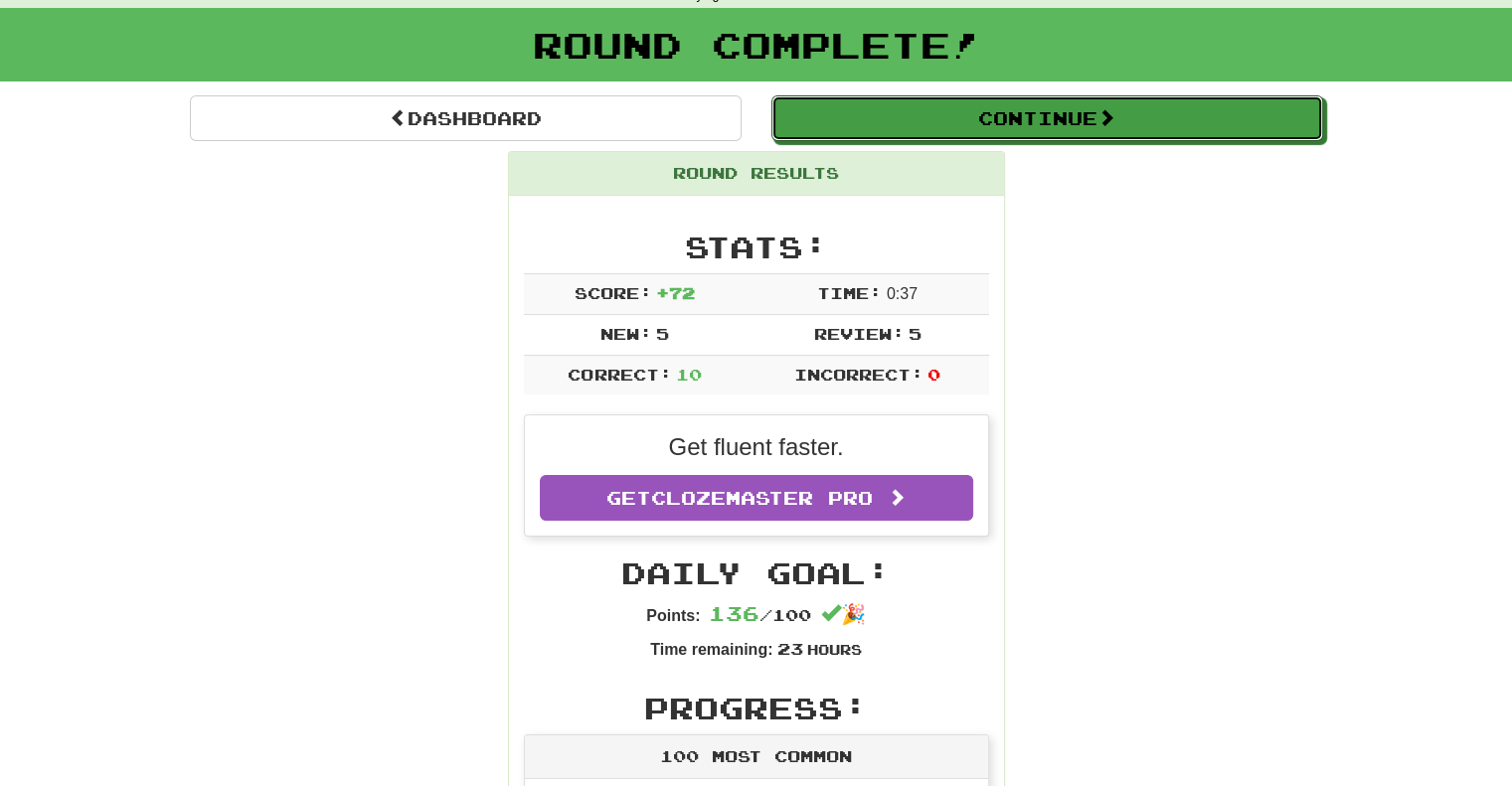 click on "Continue" at bounding box center (1047, 118) 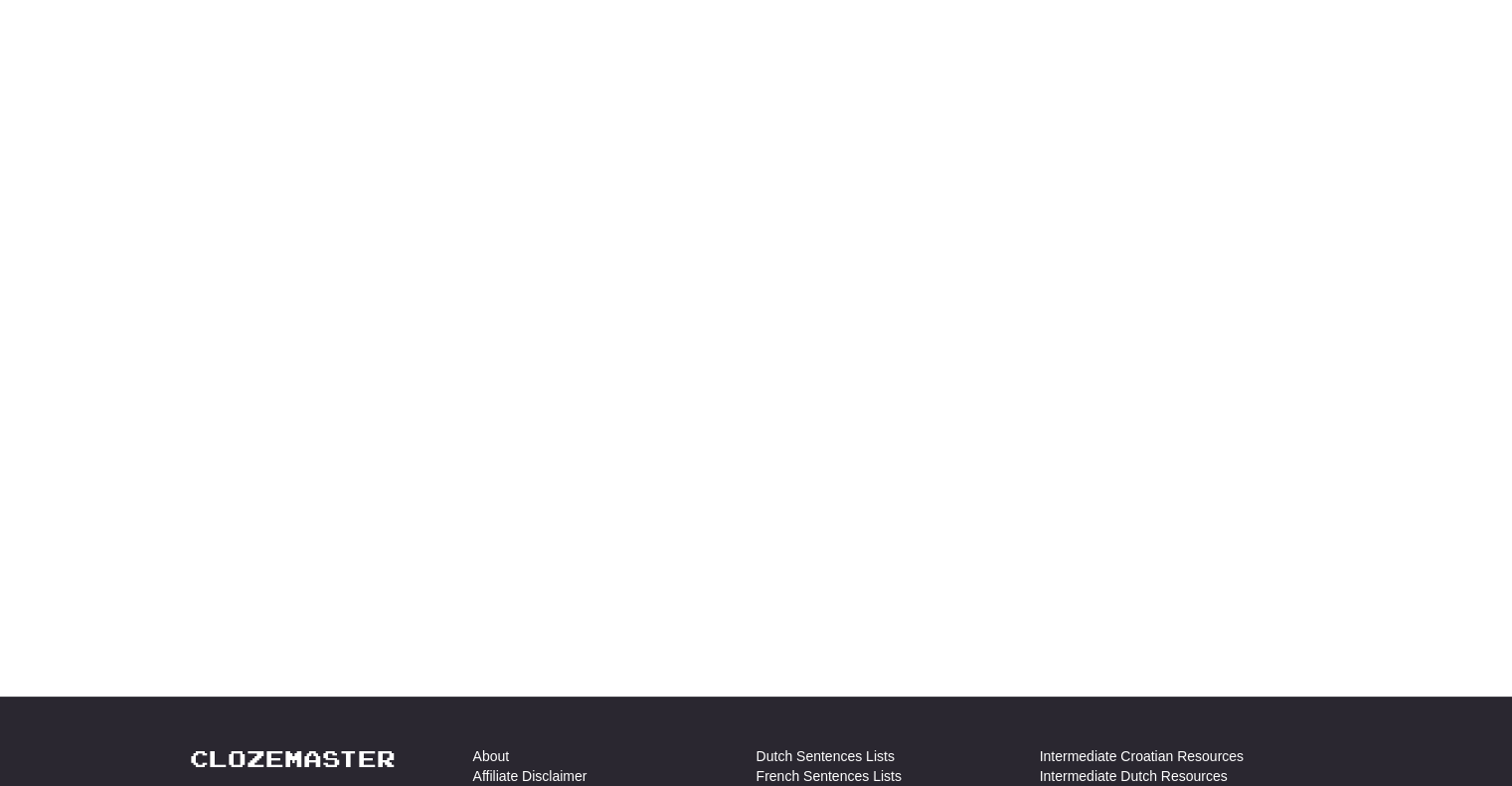 scroll, scrollTop: 99, scrollLeft: 0, axis: vertical 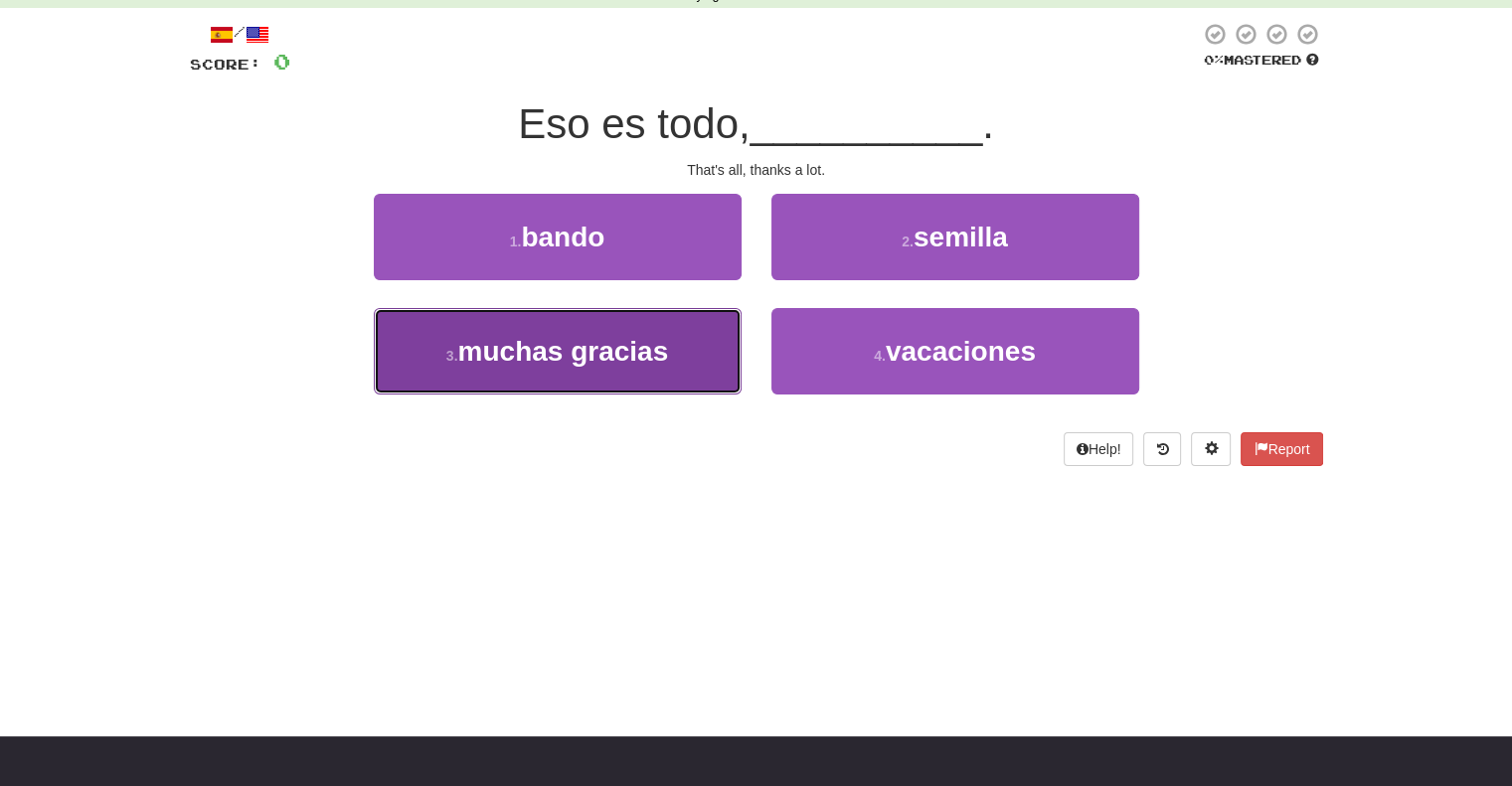 click on "3 .  muchas gracias" at bounding box center [558, 351] 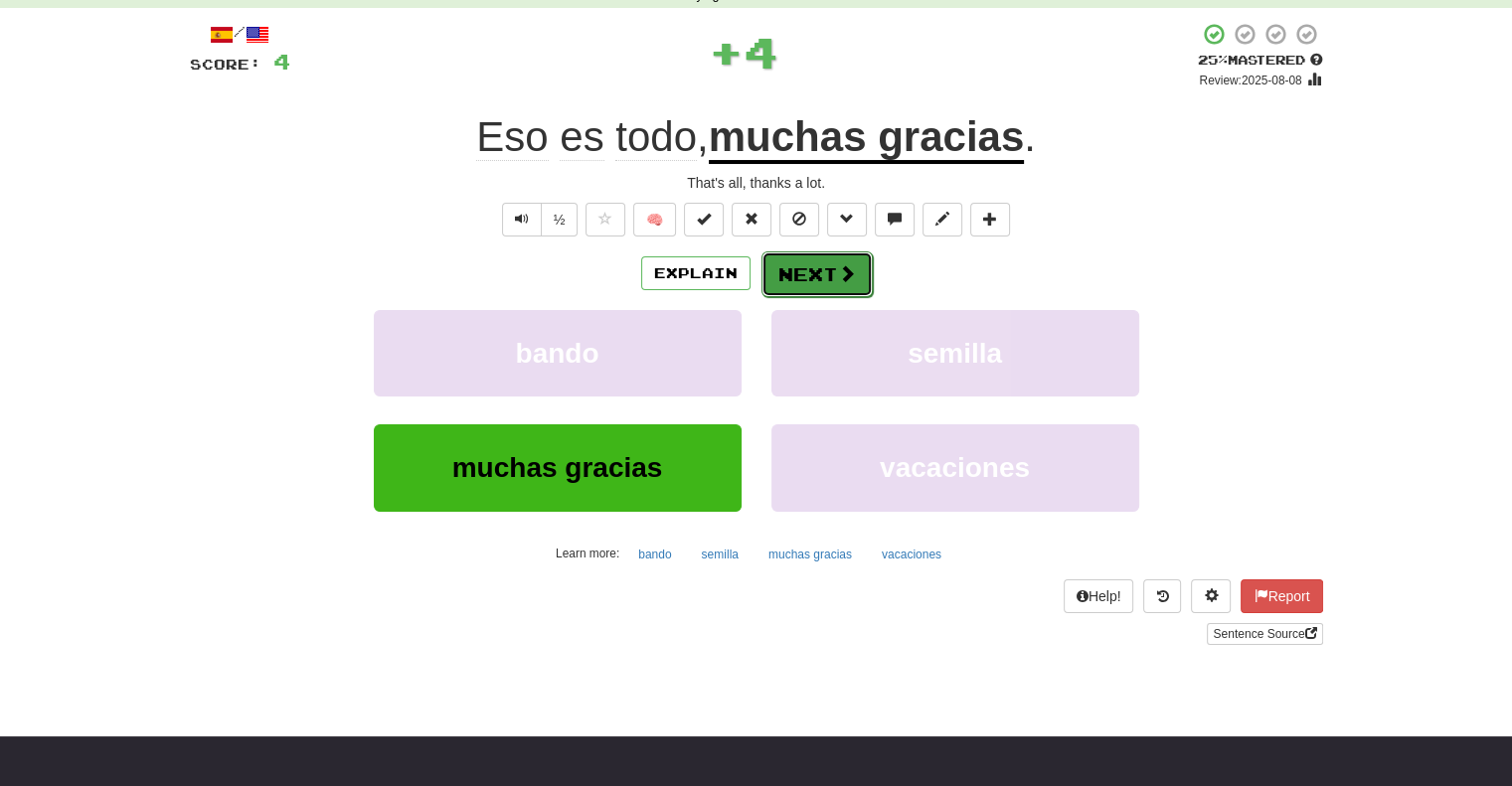 click on "Next" at bounding box center [817, 274] 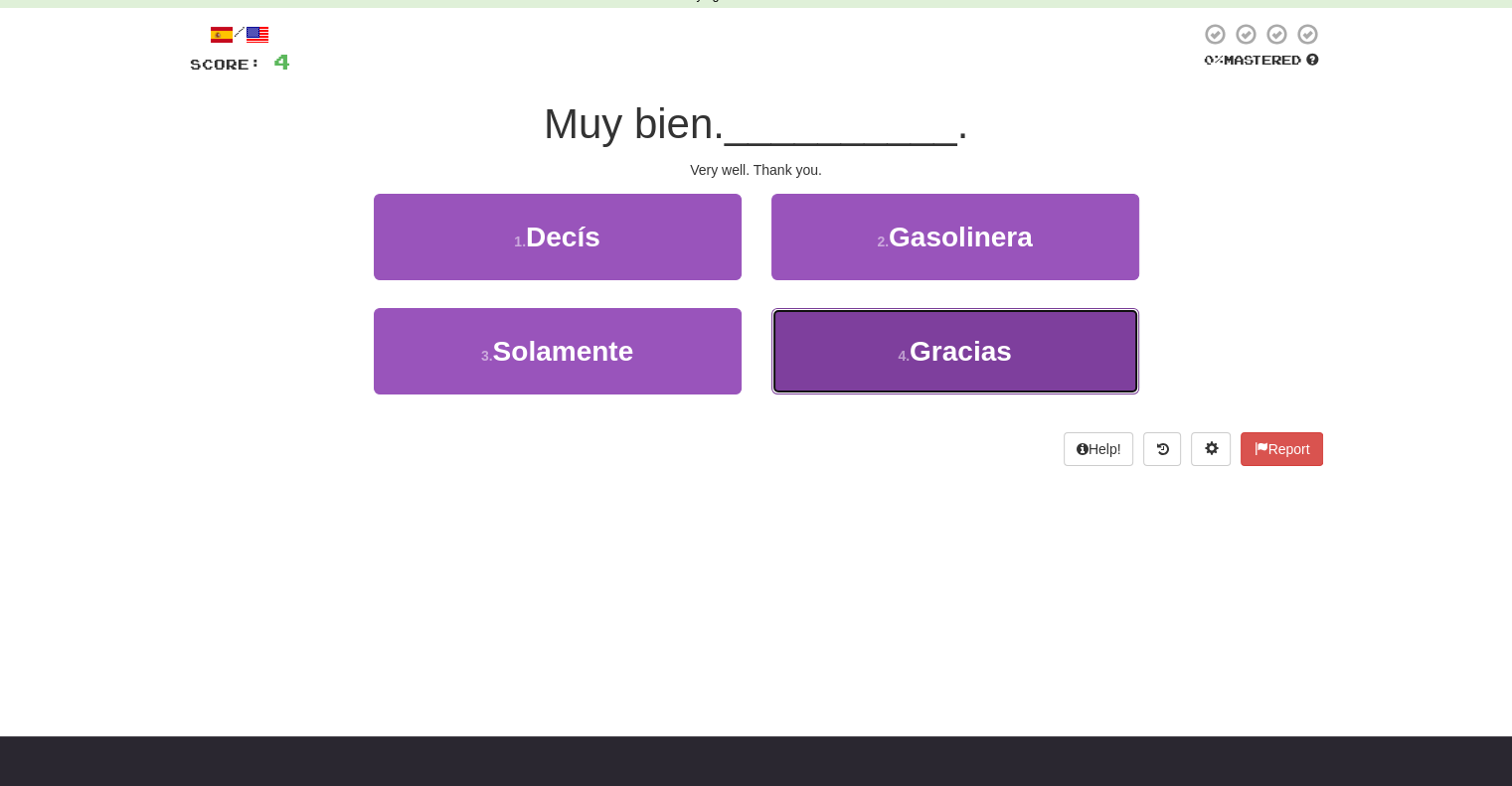 click on "4 .  Gracias" at bounding box center (955, 351) 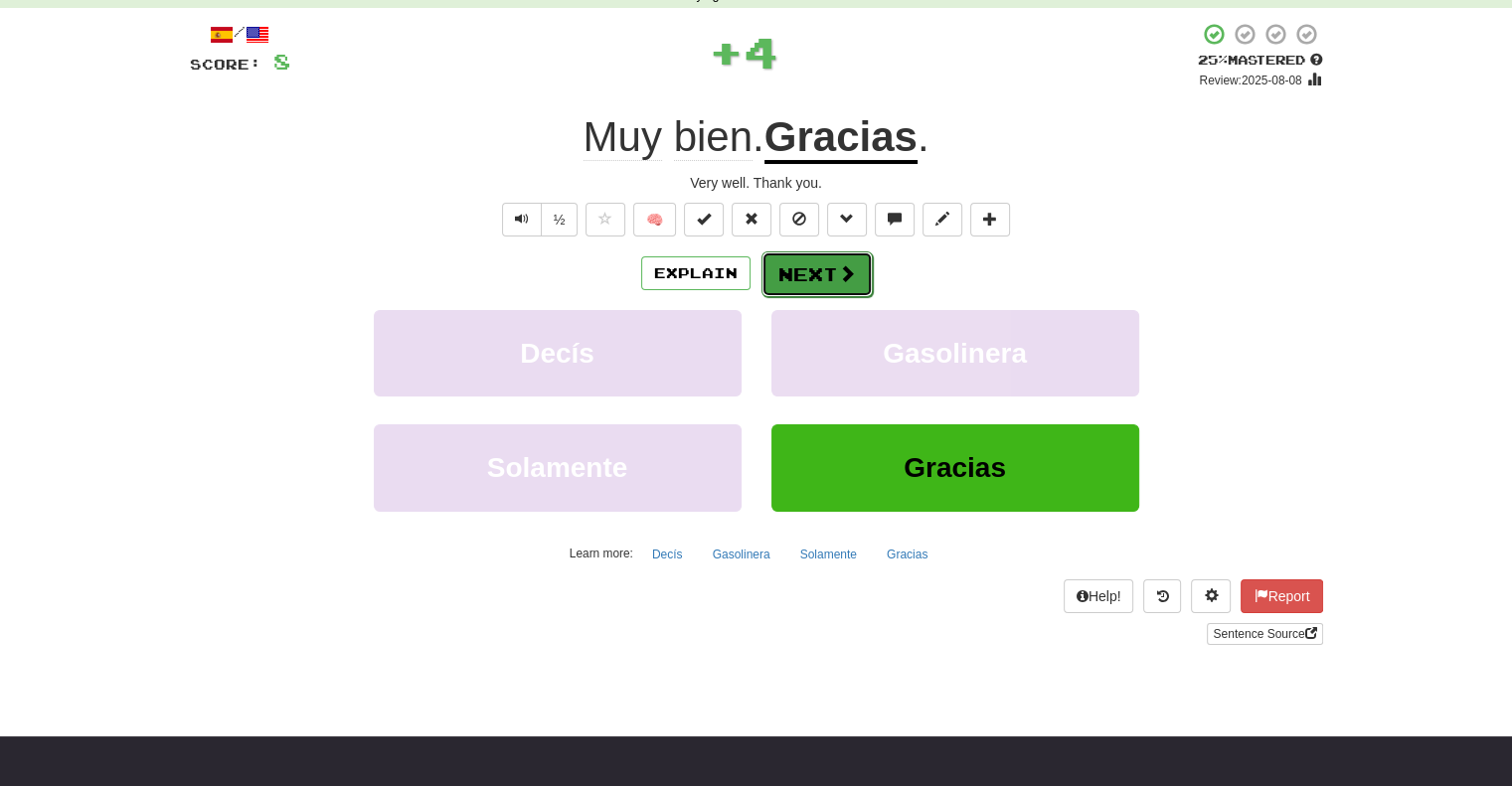 click at bounding box center [847, 273] 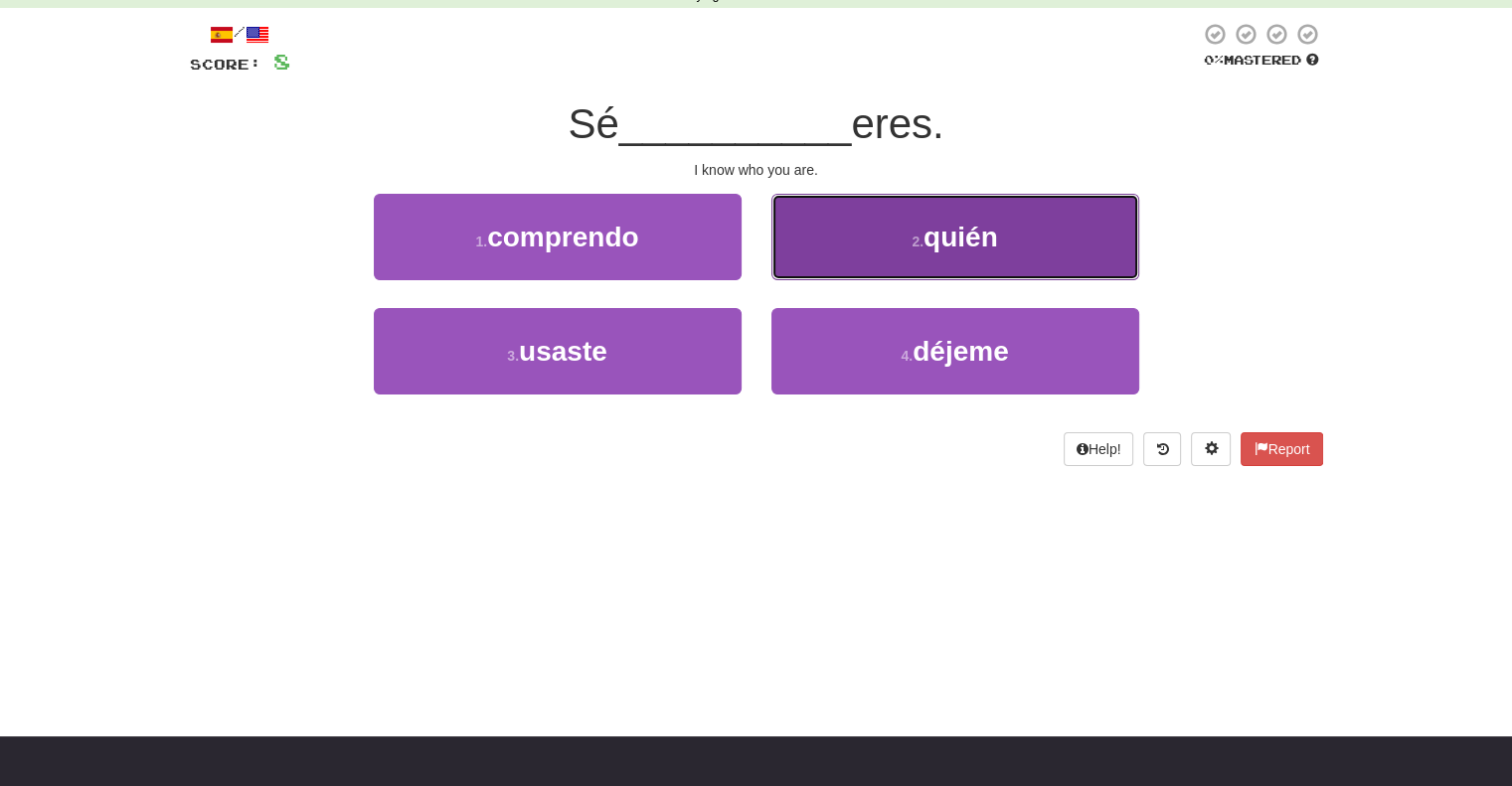 click on "2 .  quién" at bounding box center [955, 236] 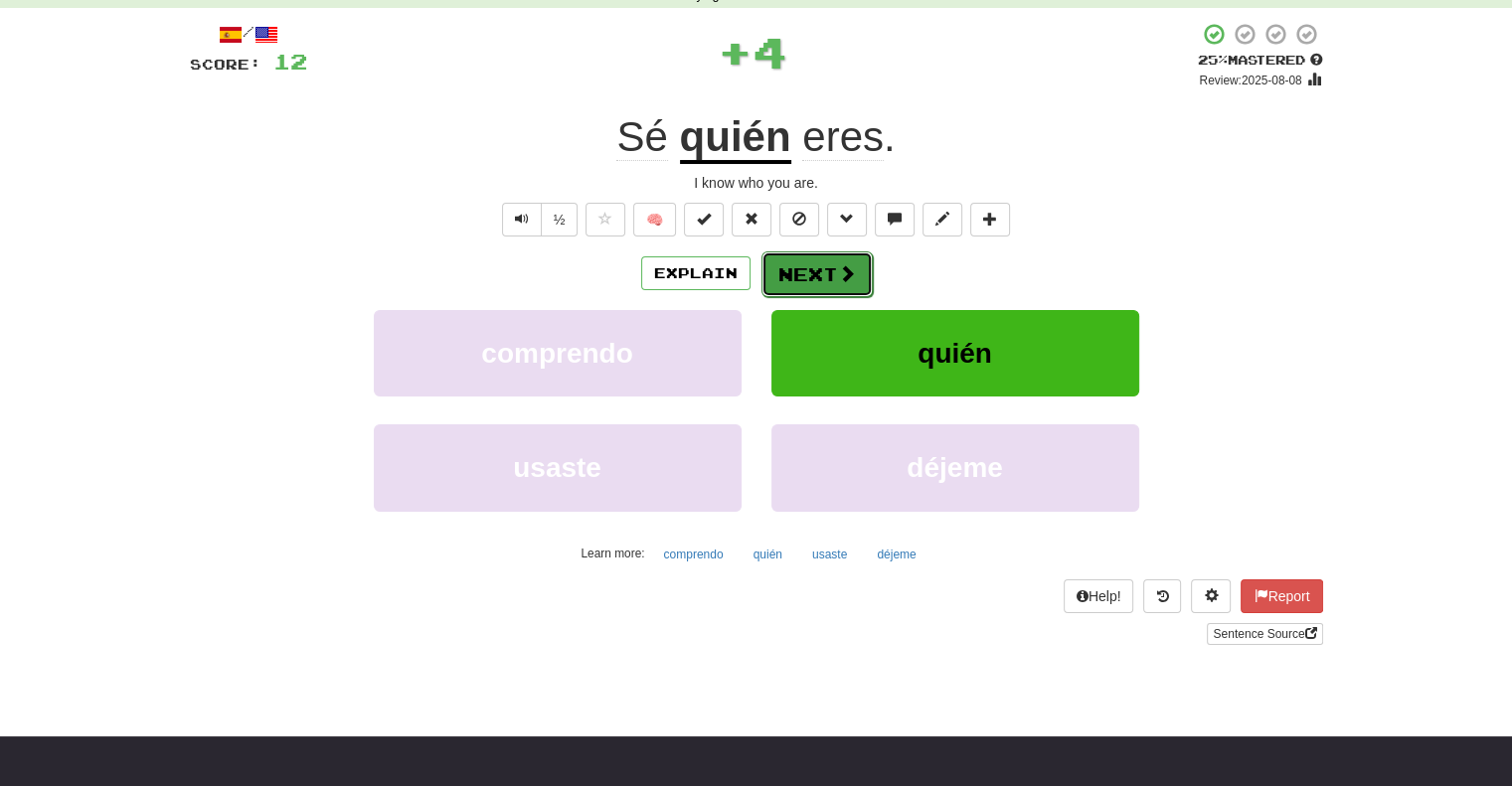 click on "Next" at bounding box center (817, 274) 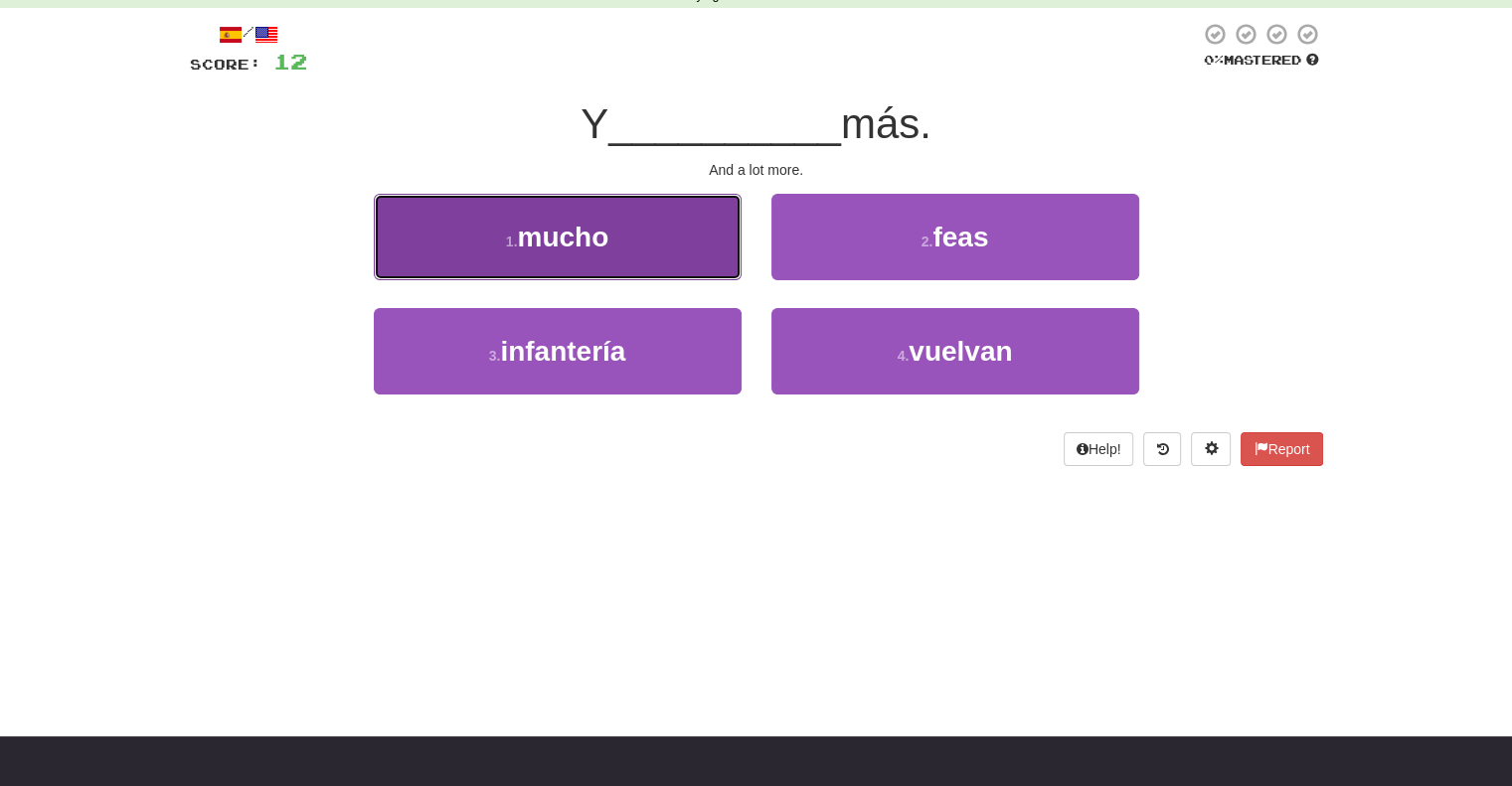 click on "1 .  mucho" at bounding box center (558, 236) 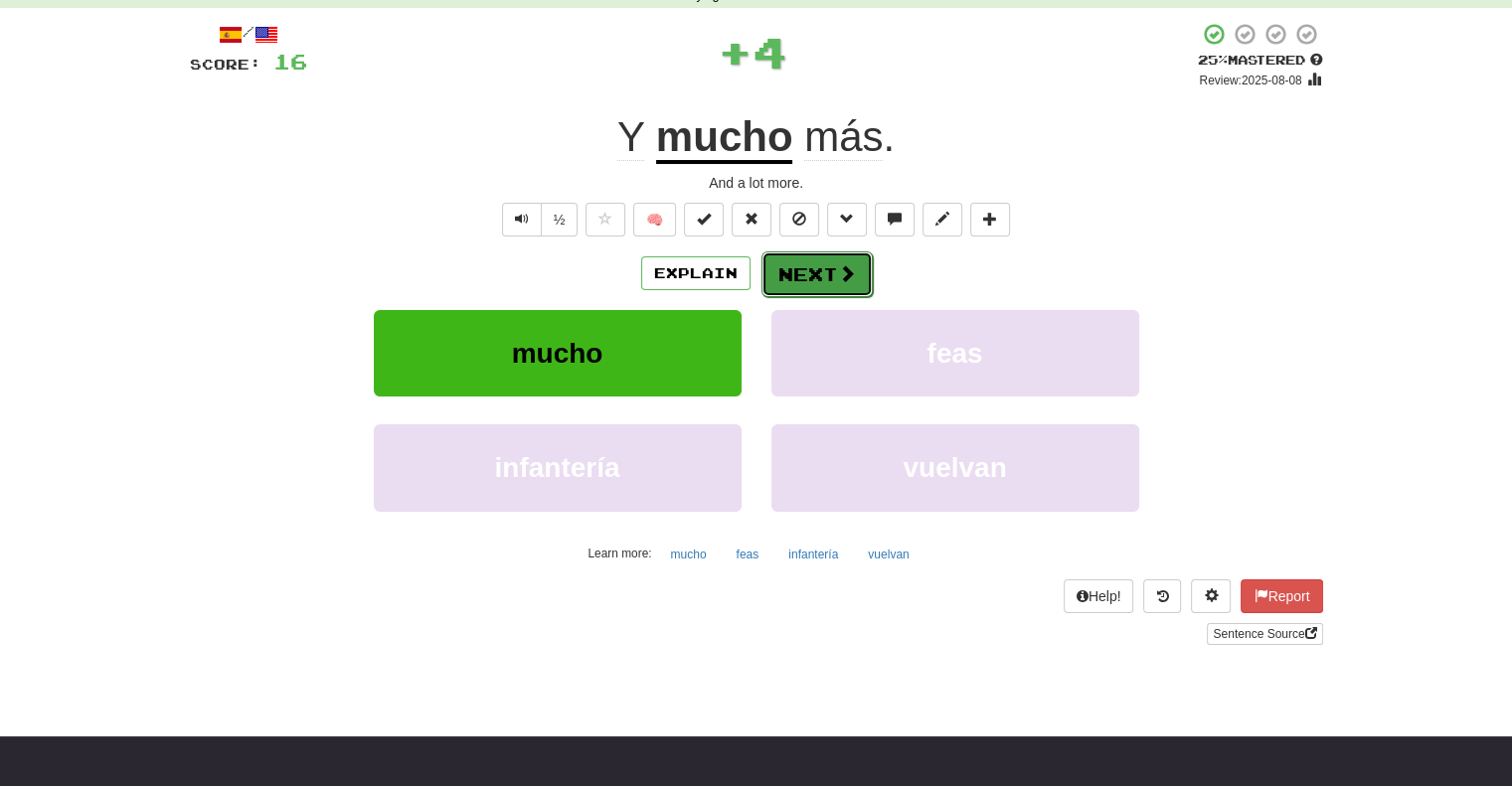 click on "Next" at bounding box center [817, 274] 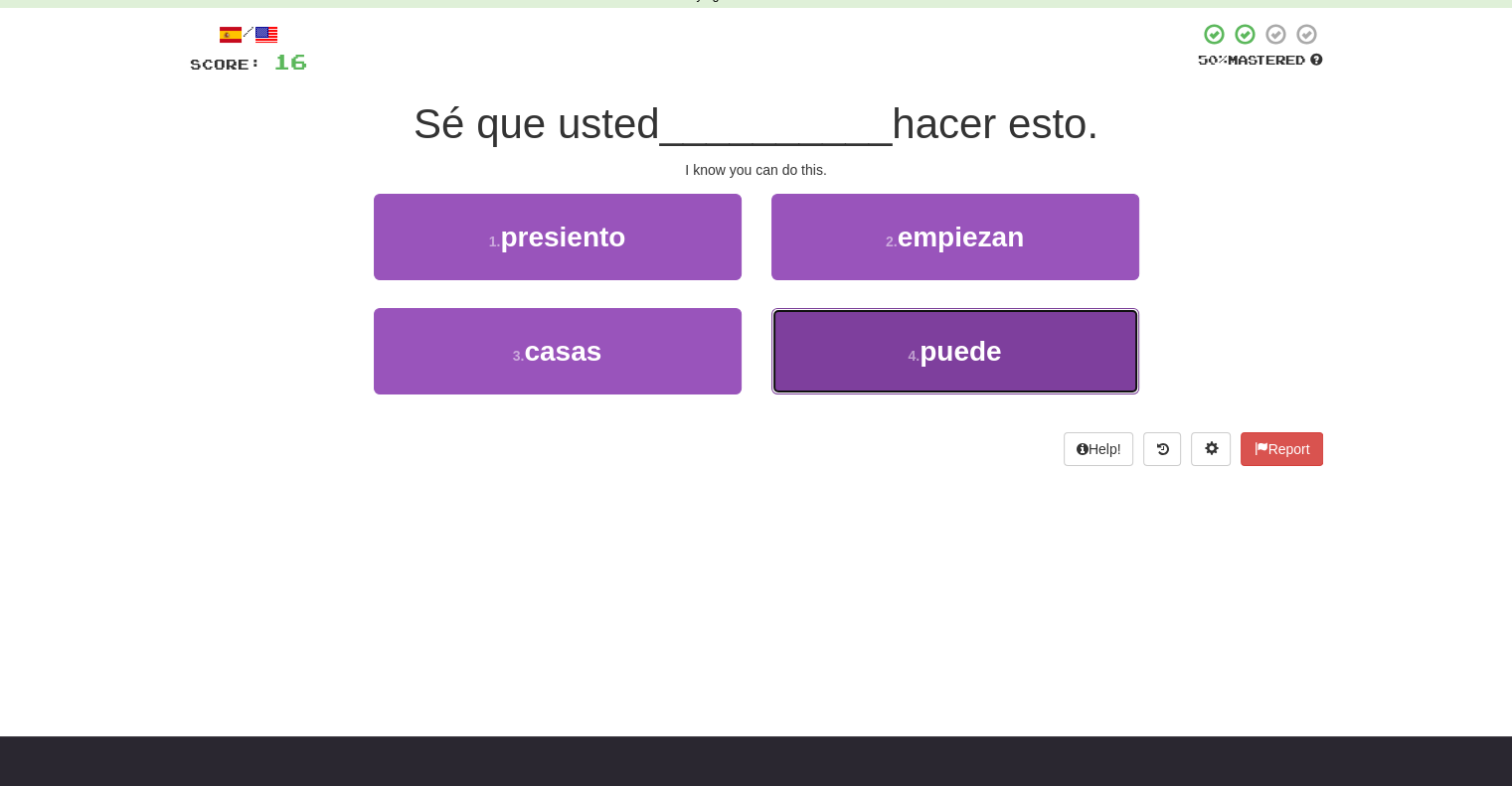 click on "4 .  puede" at bounding box center (955, 351) 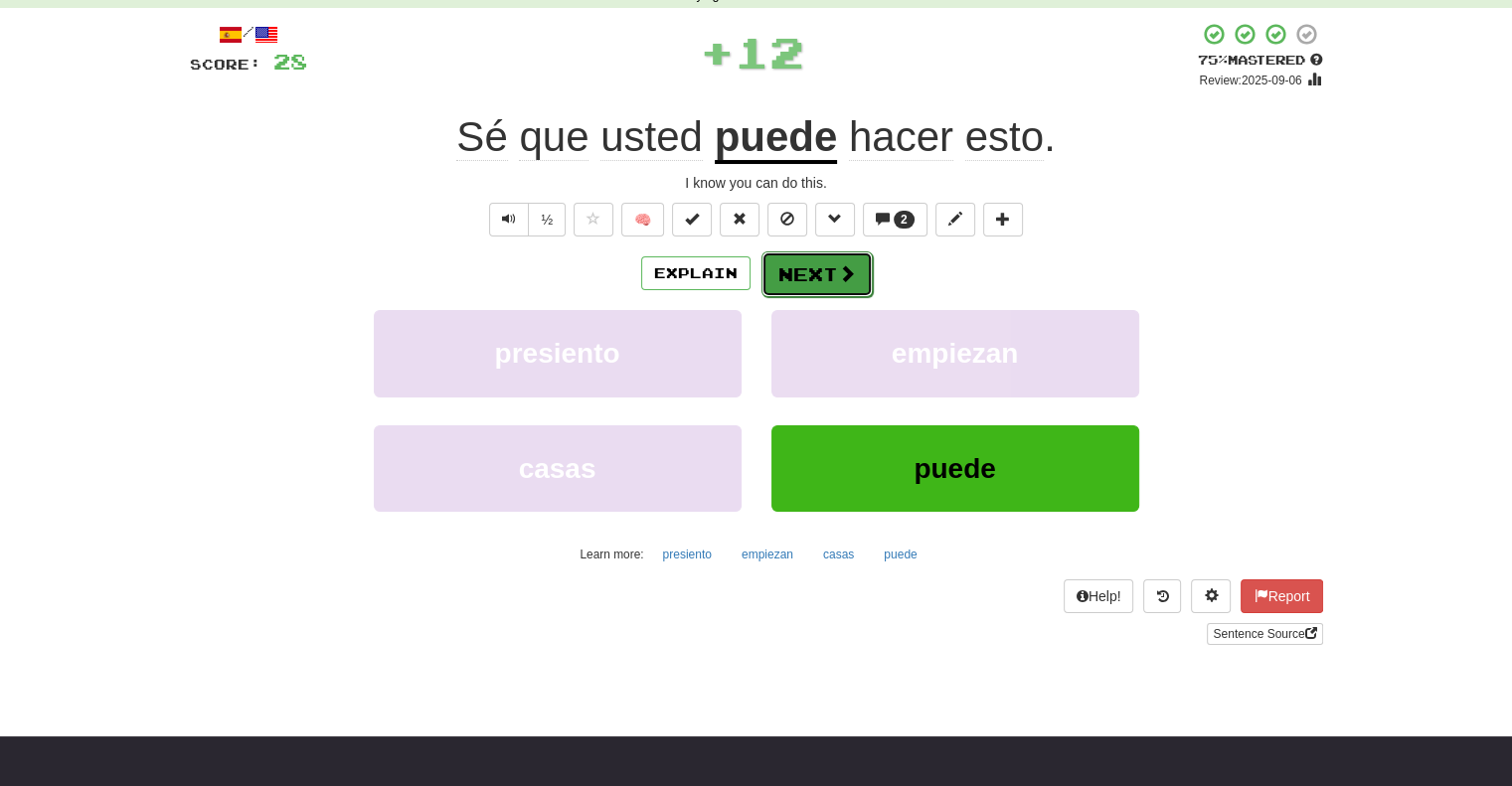 click on "Next" at bounding box center (817, 274) 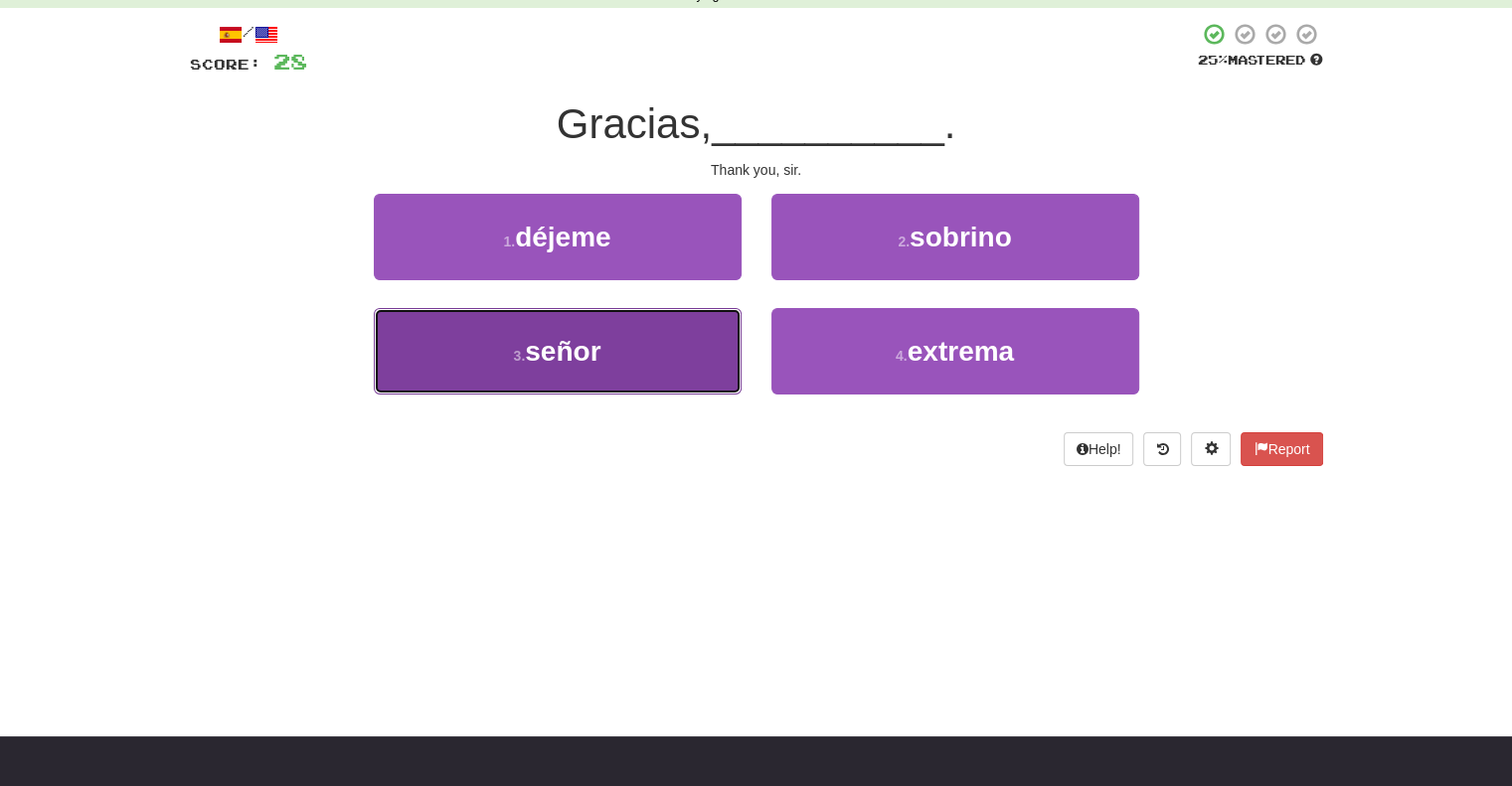 click on "3 .  señor" at bounding box center (558, 351) 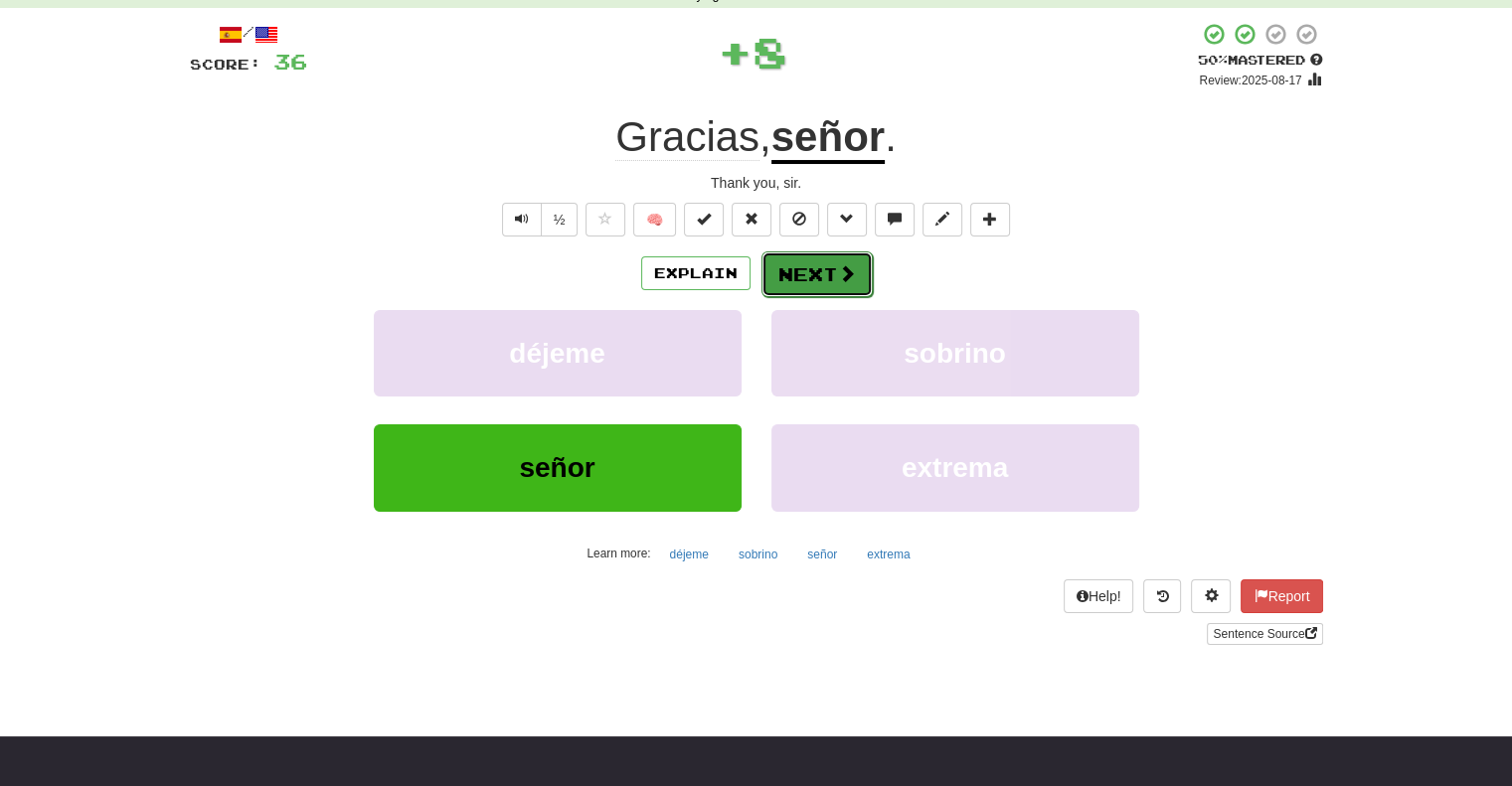 click at bounding box center (847, 273) 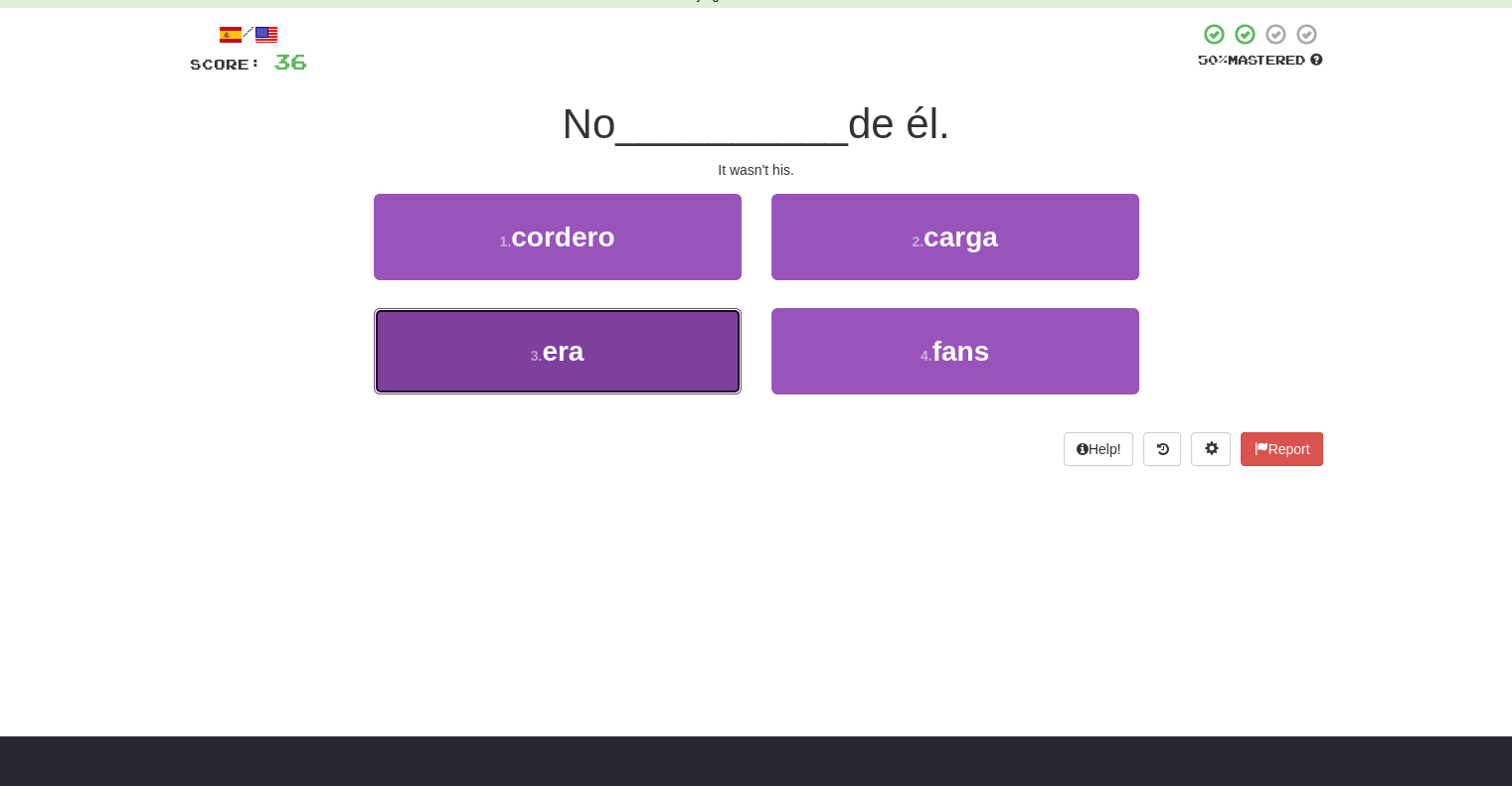click on "3 .  era" at bounding box center [558, 351] 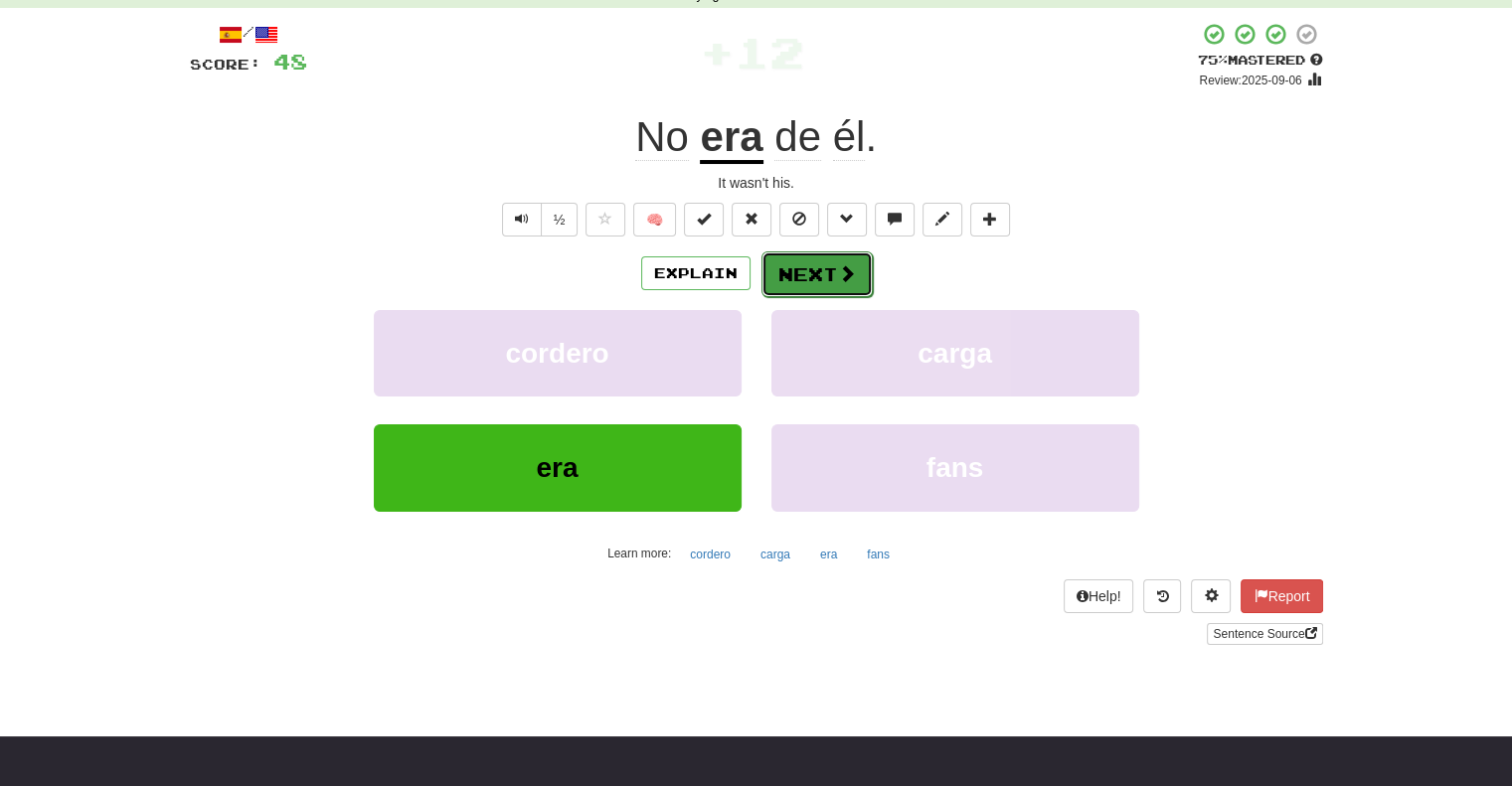 click on "Next" at bounding box center [817, 274] 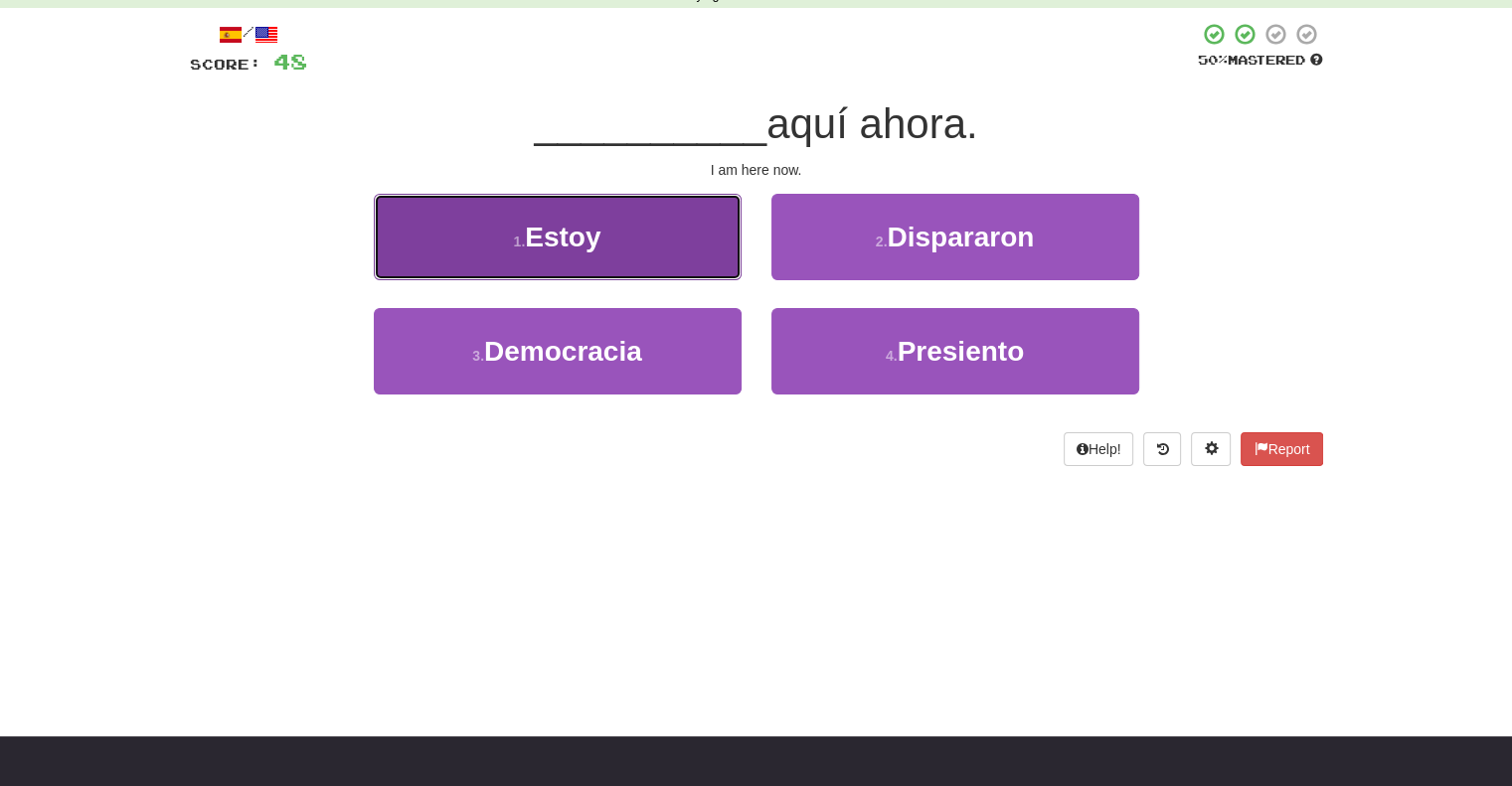 click on "1 .  Estoy" at bounding box center [558, 236] 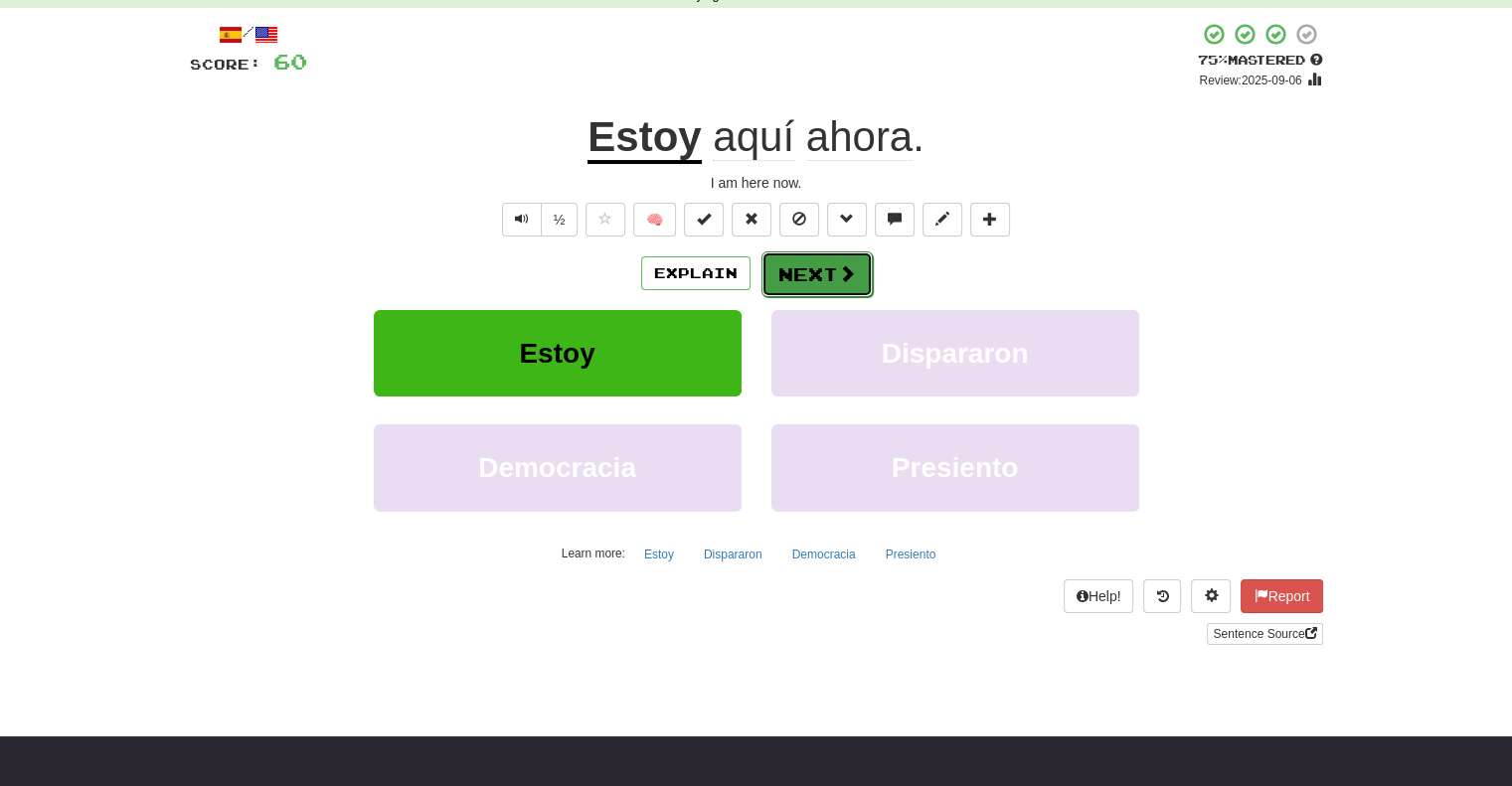 click on "Next" at bounding box center [817, 274] 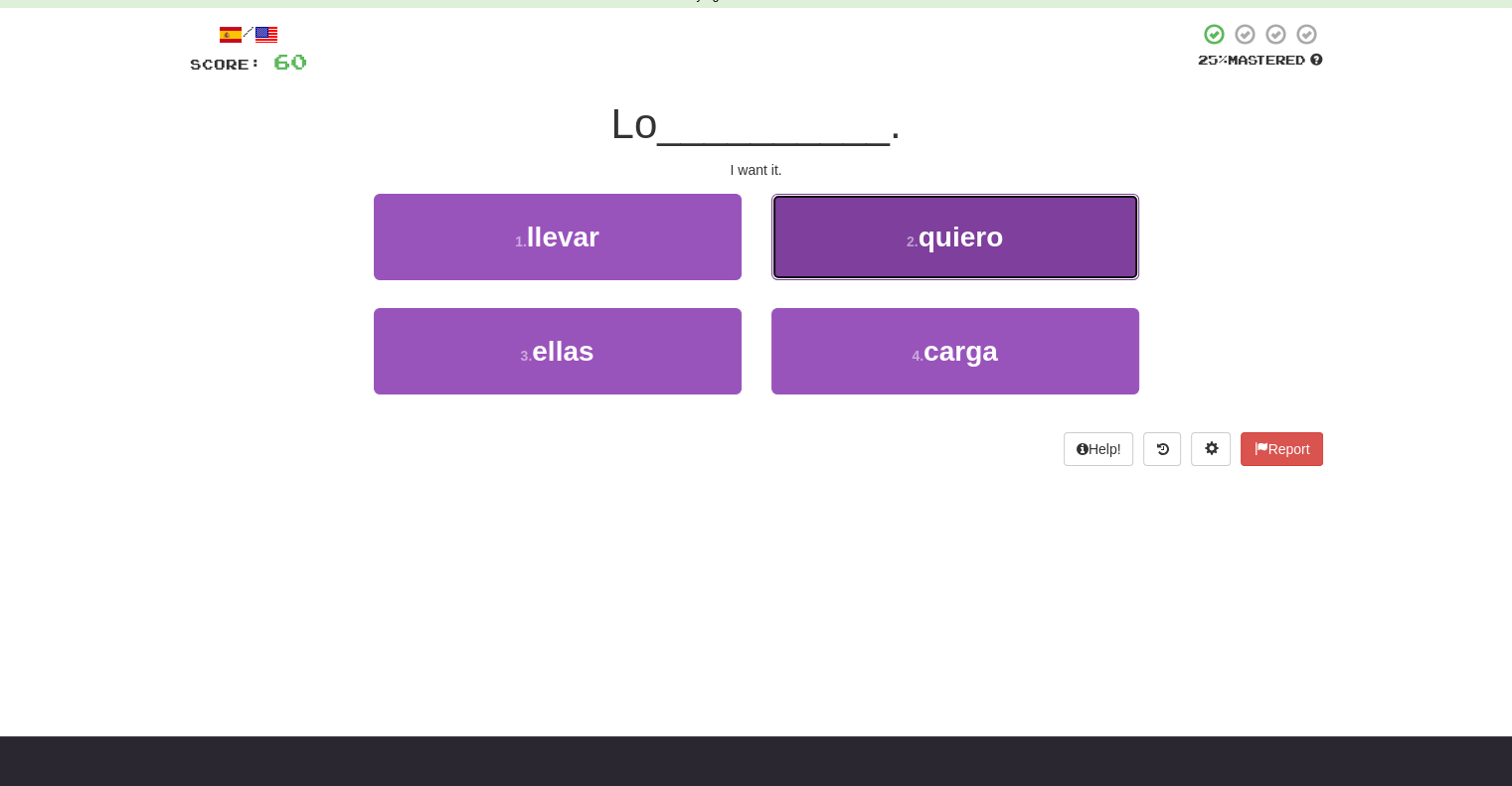 click on "2 .  quiero" at bounding box center (955, 236) 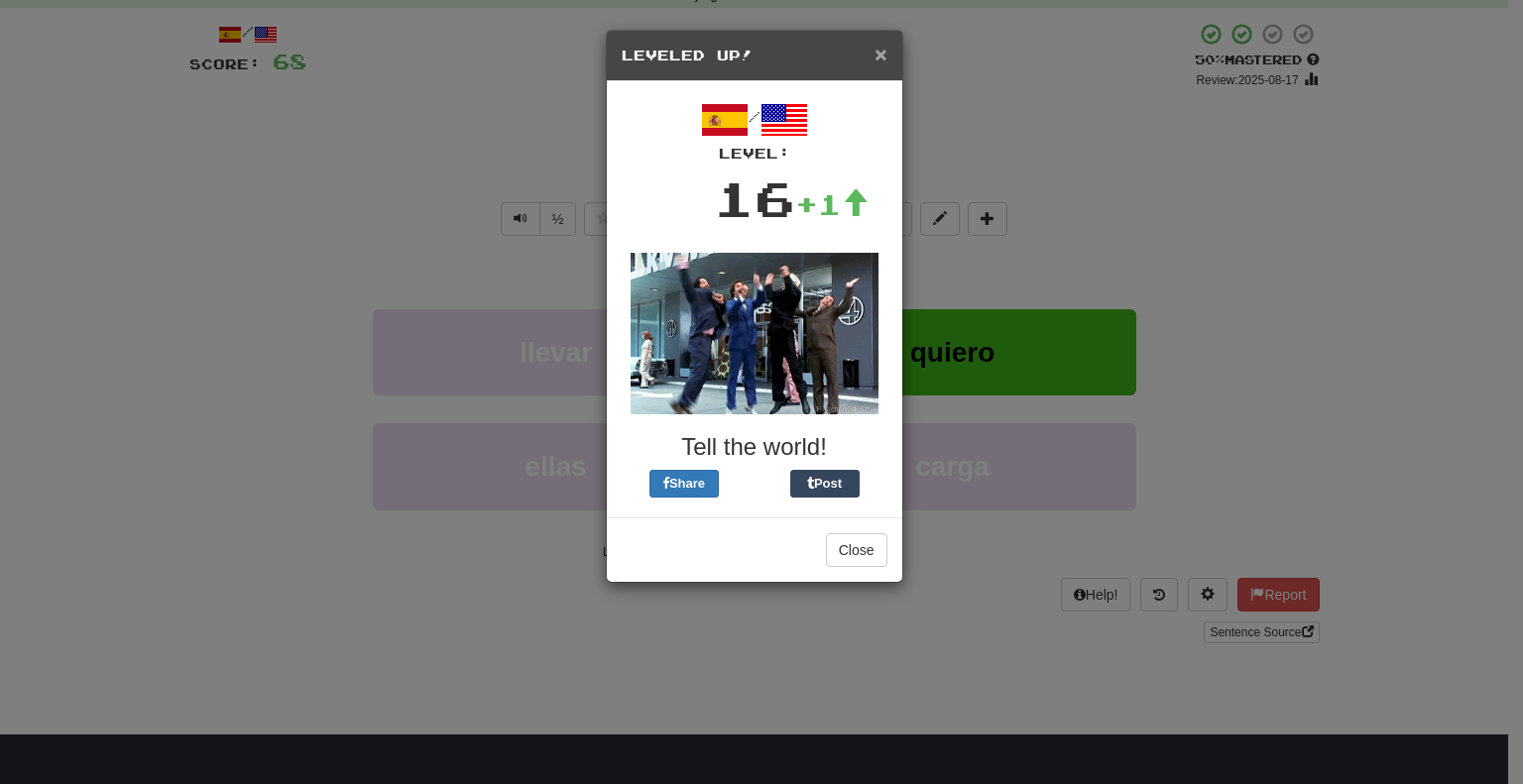 click on "×" at bounding box center (880, 54) 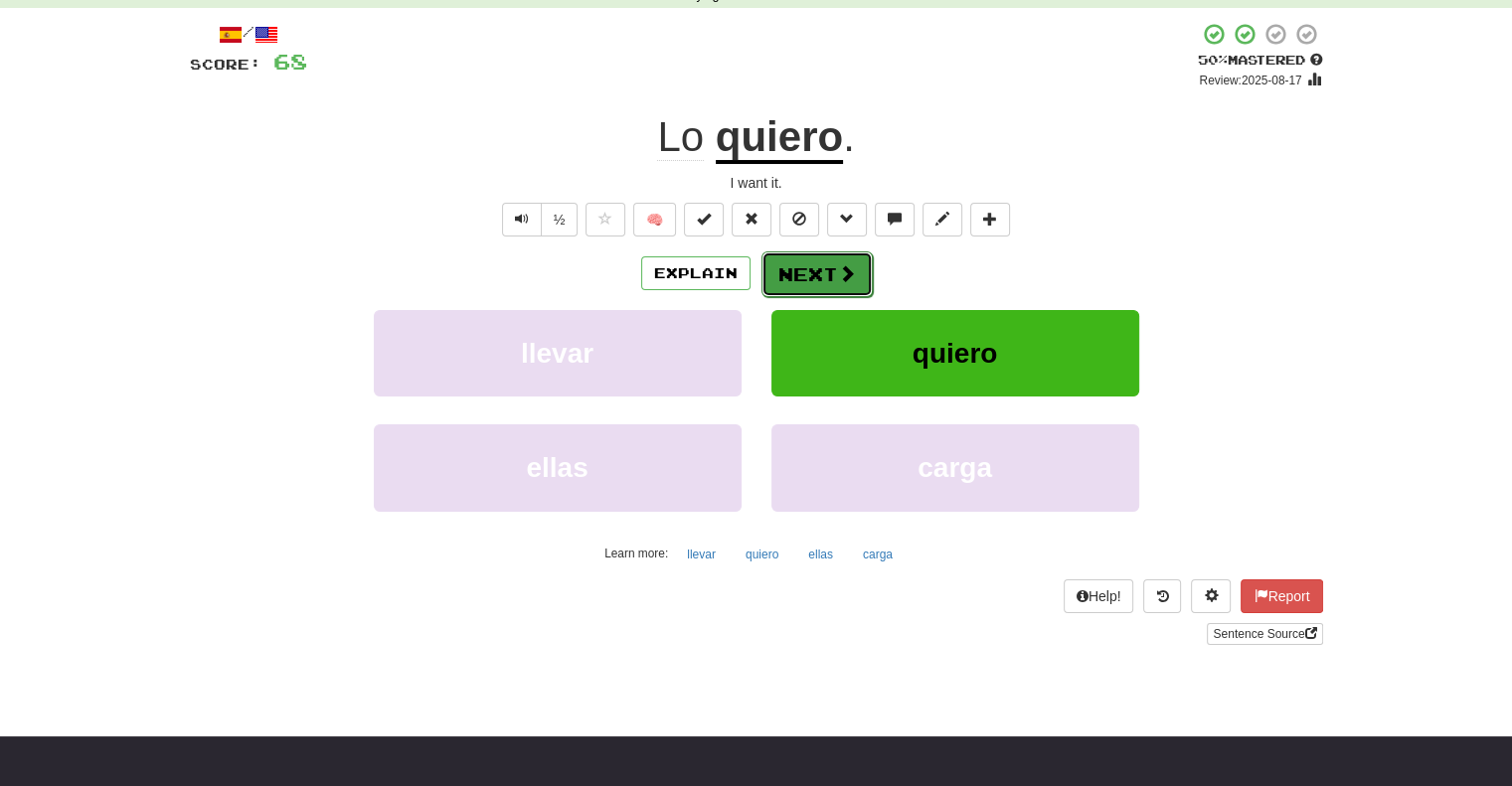 click on "Next" at bounding box center (817, 274) 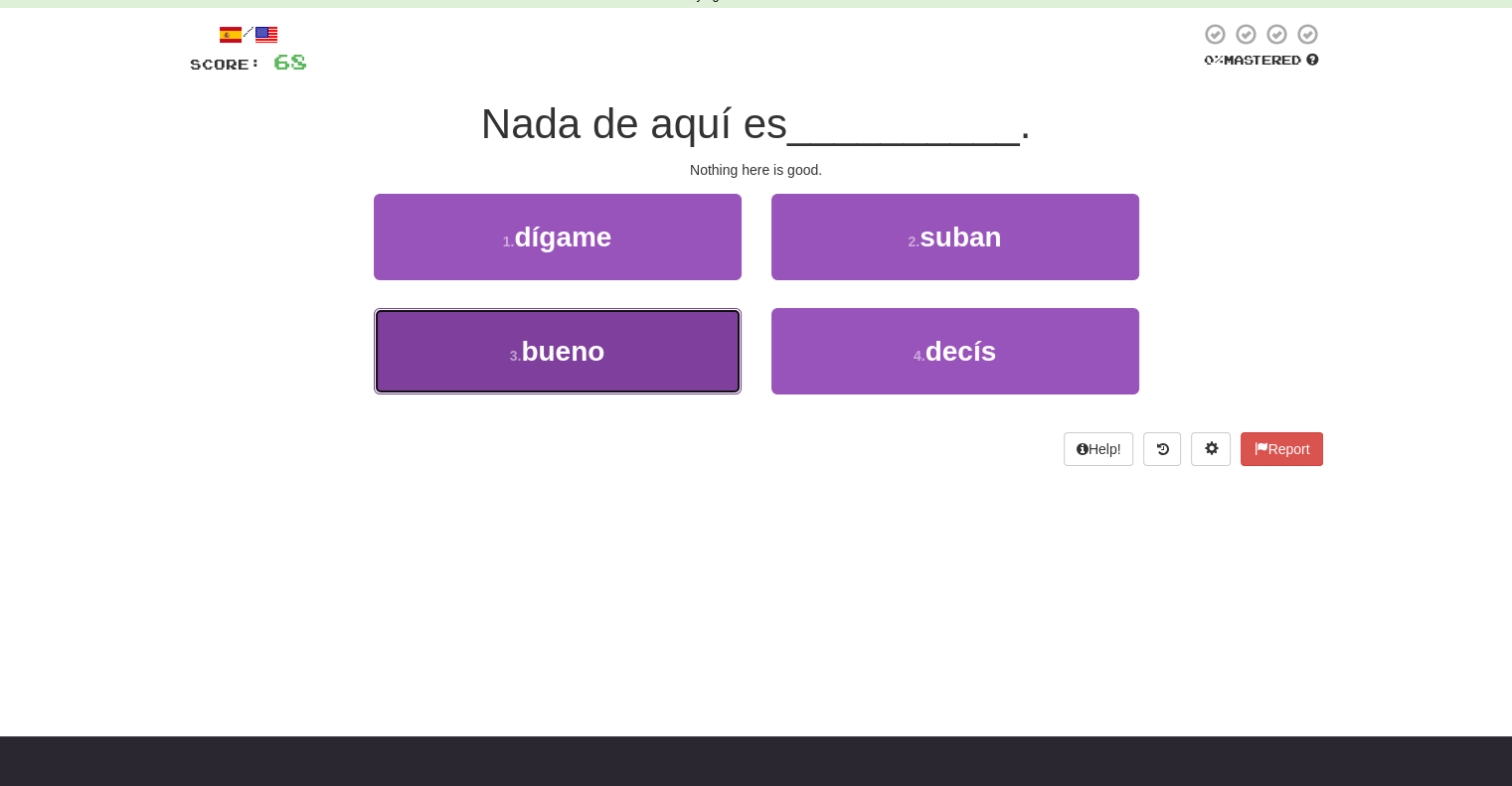 click on "3 .  bueno" at bounding box center (558, 351) 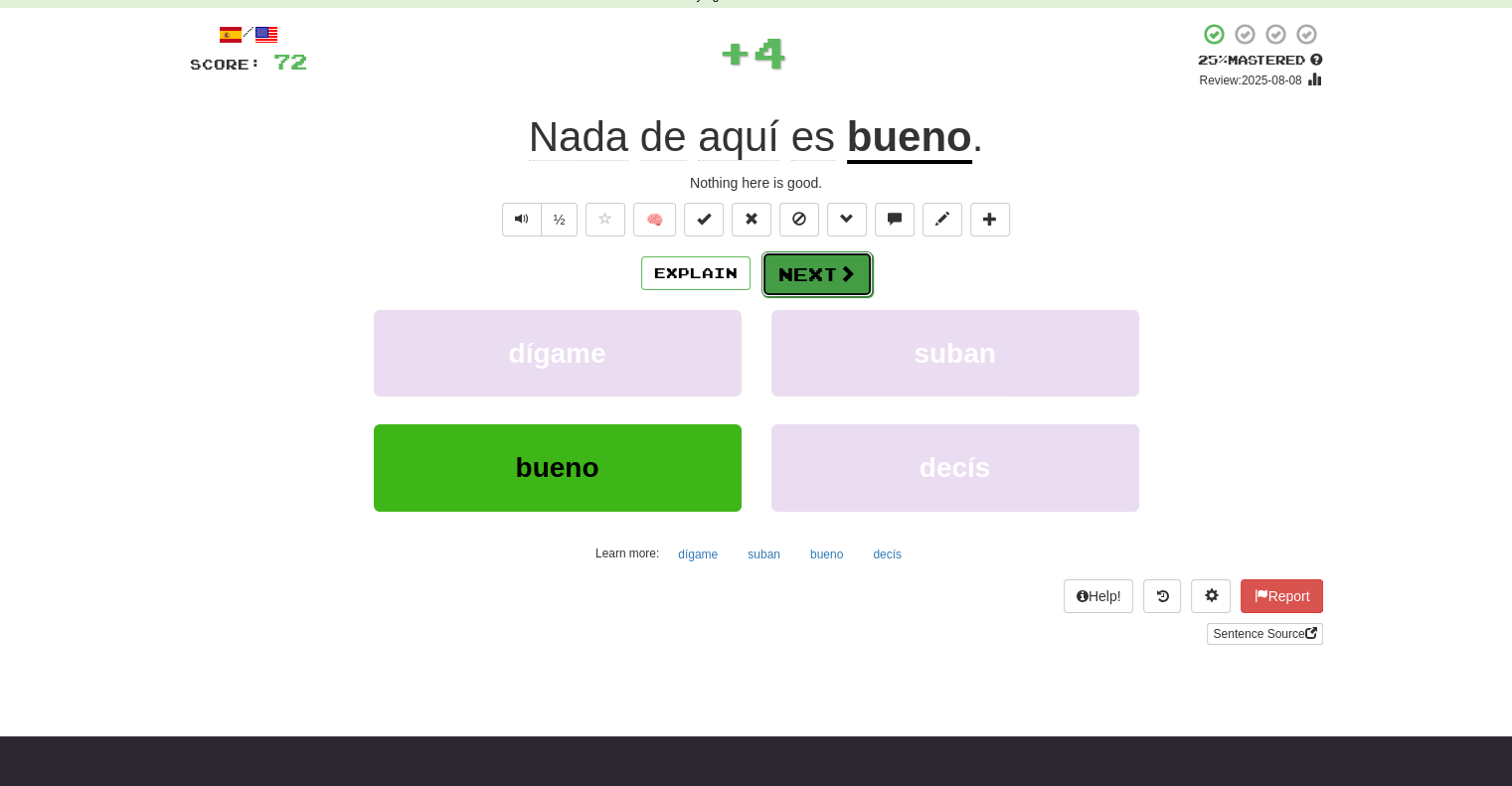 click on "Next" at bounding box center [817, 274] 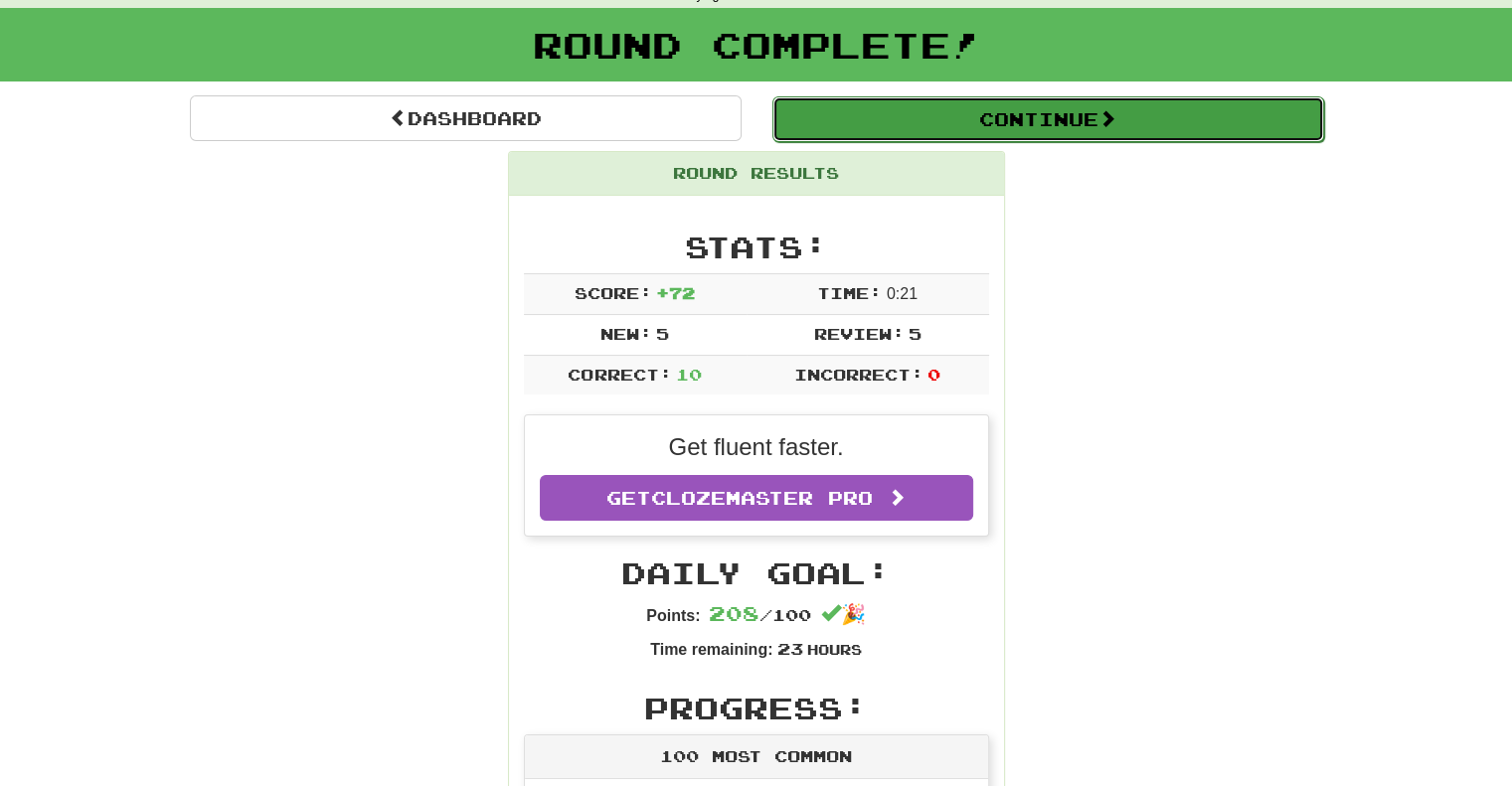 click on "Continue" at bounding box center [1048, 119] 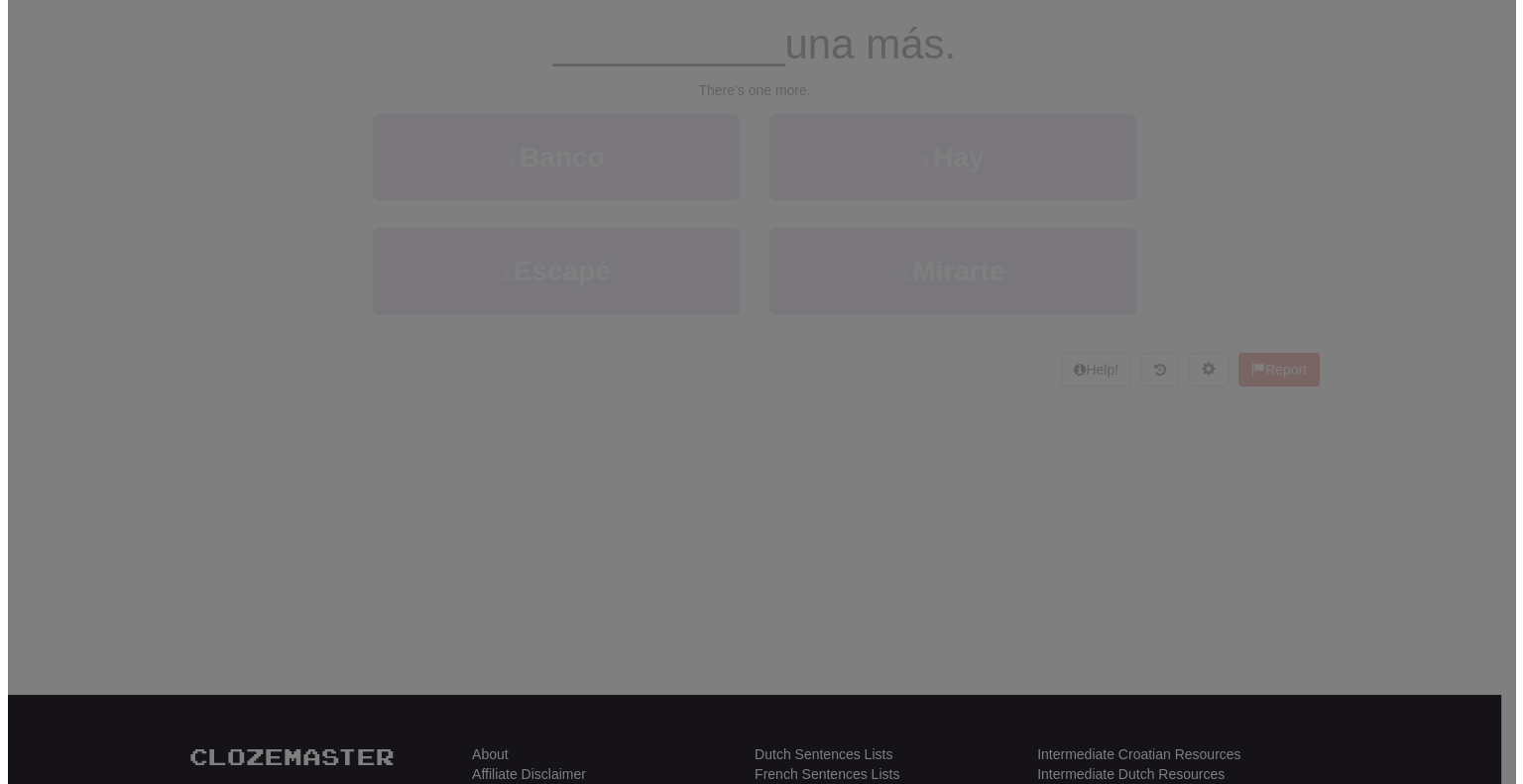 scroll, scrollTop: 99, scrollLeft: 0, axis: vertical 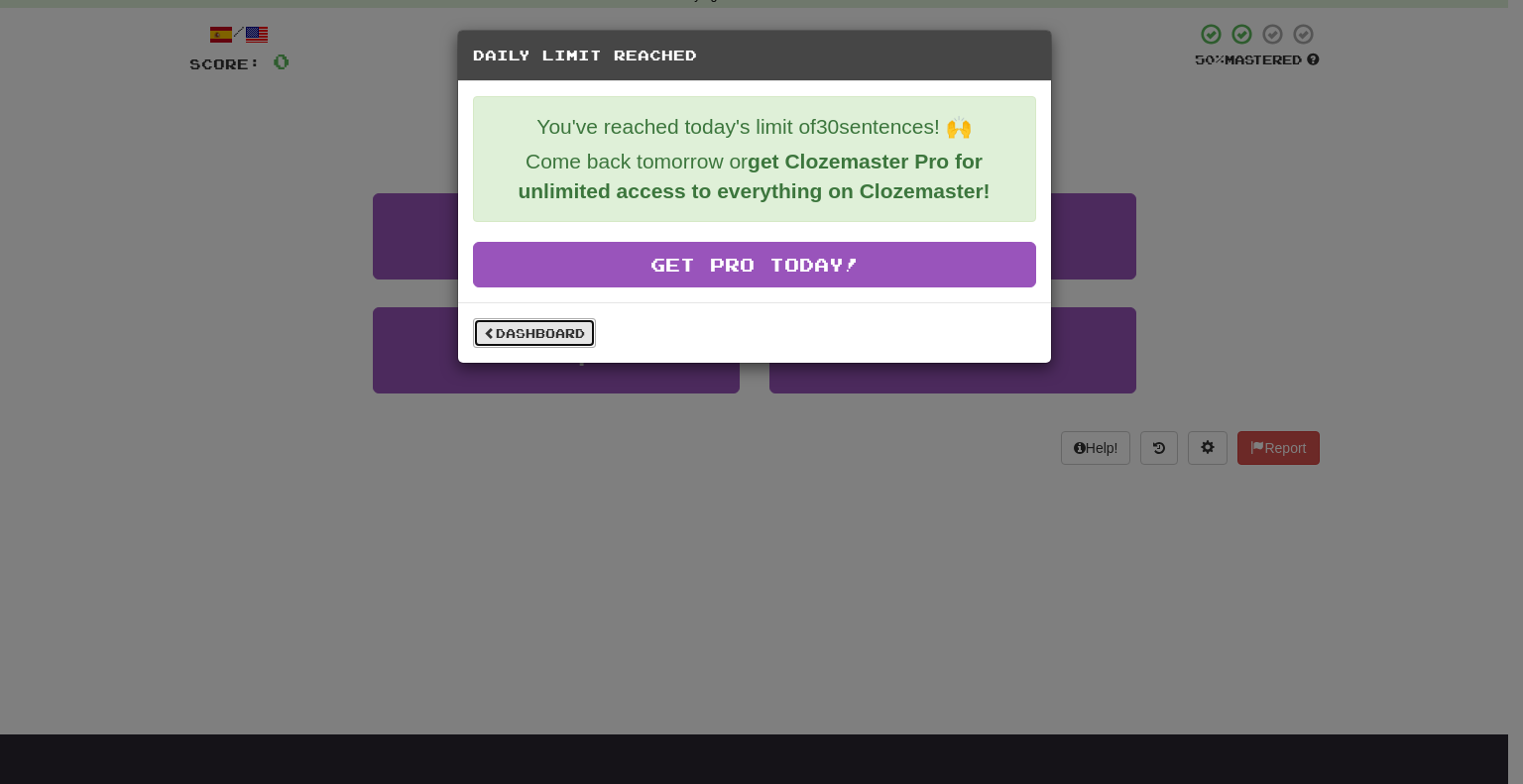 click on "Dashboard" at bounding box center [534, 333] 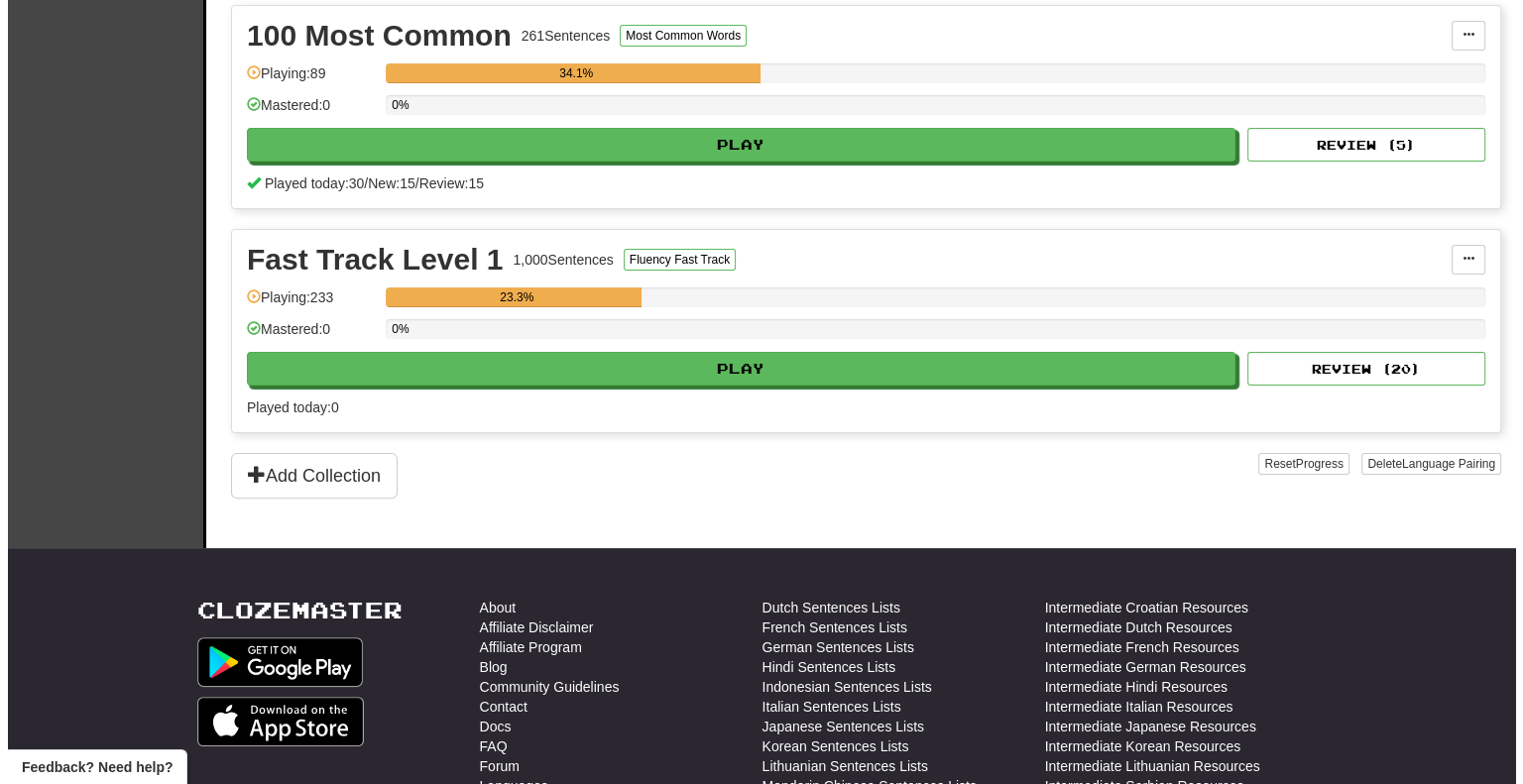 scroll, scrollTop: 496, scrollLeft: 0, axis: vertical 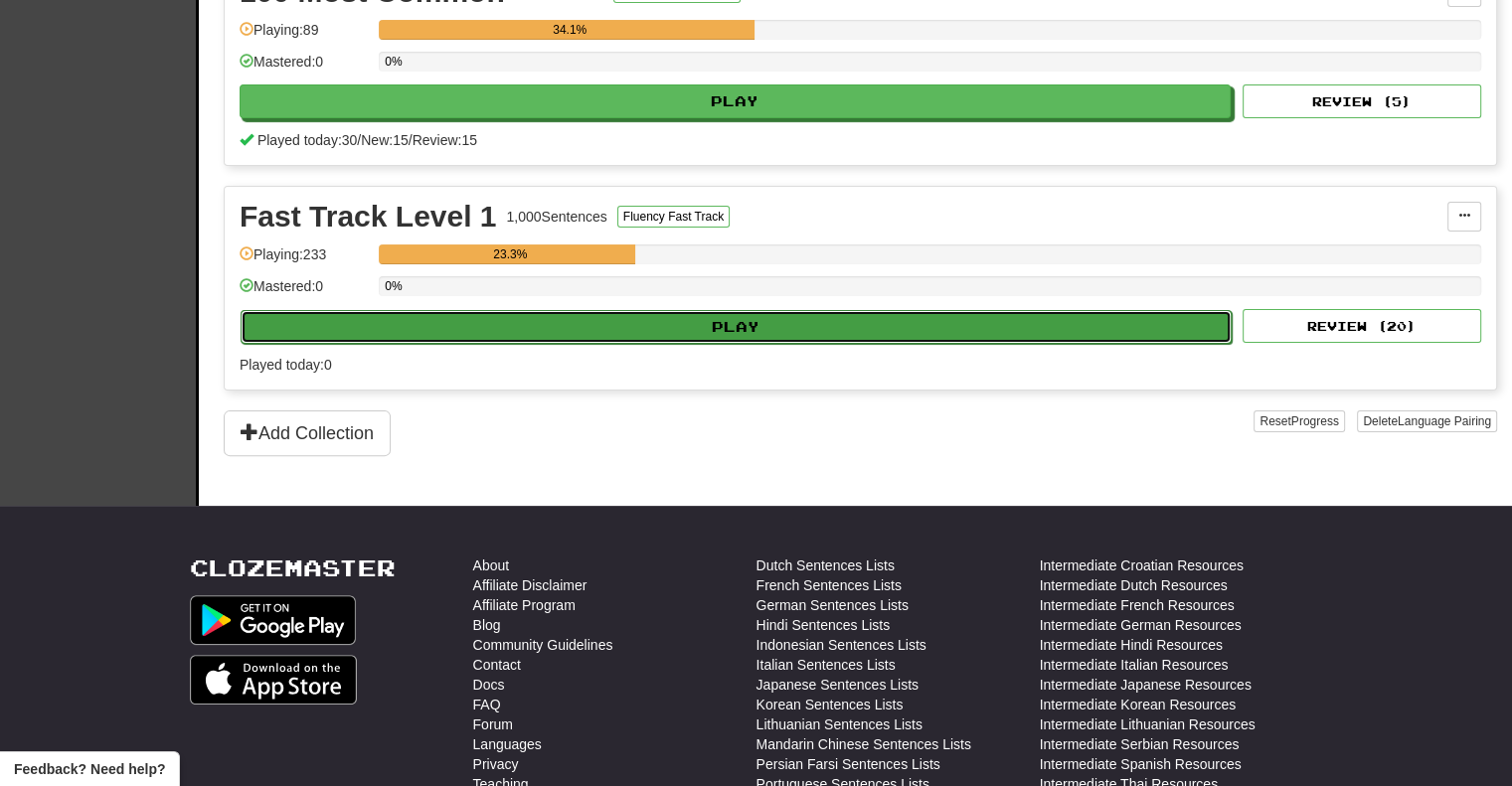 click on "Play" at bounding box center [736, 327] 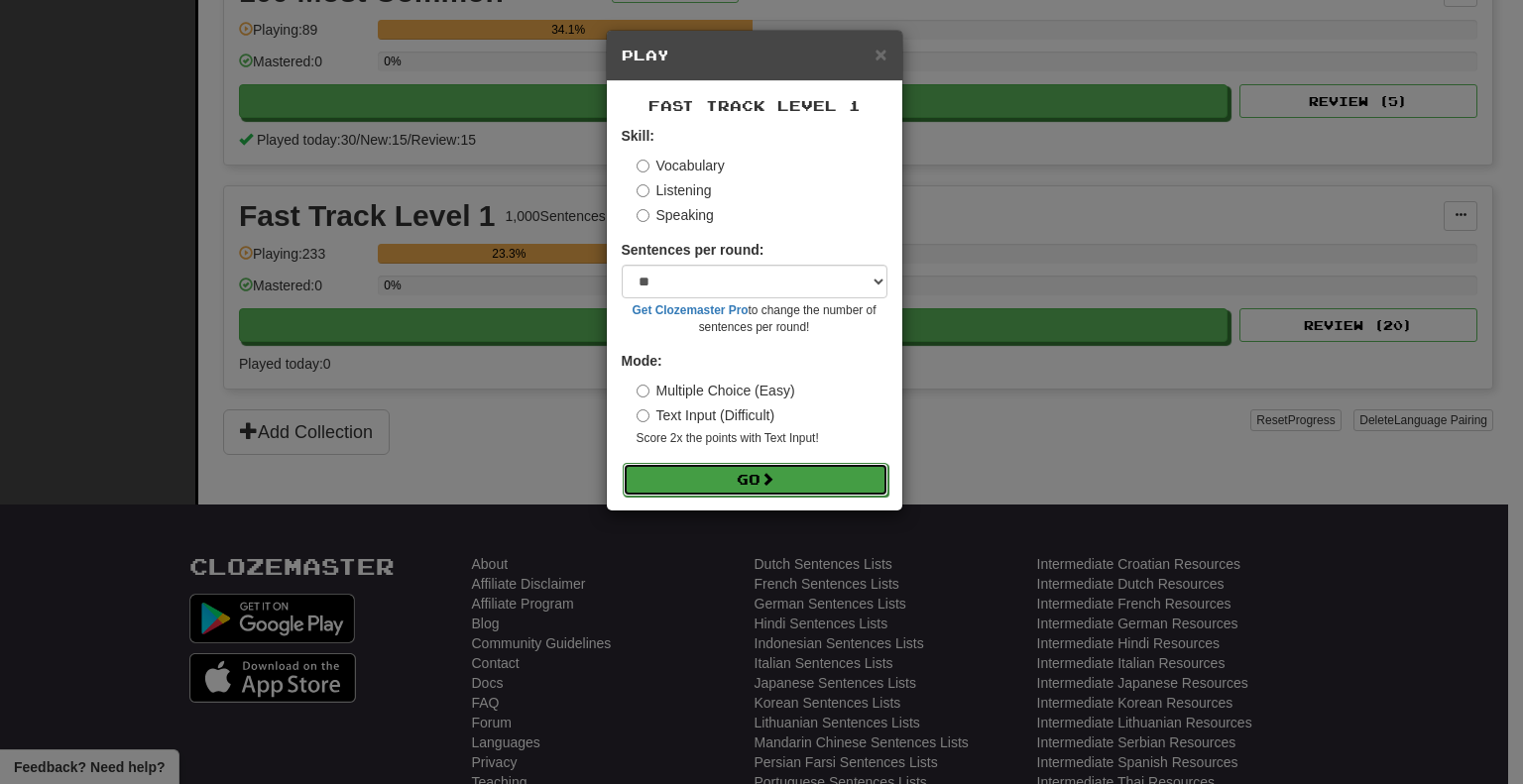 click on "Go" at bounding box center (756, 480) 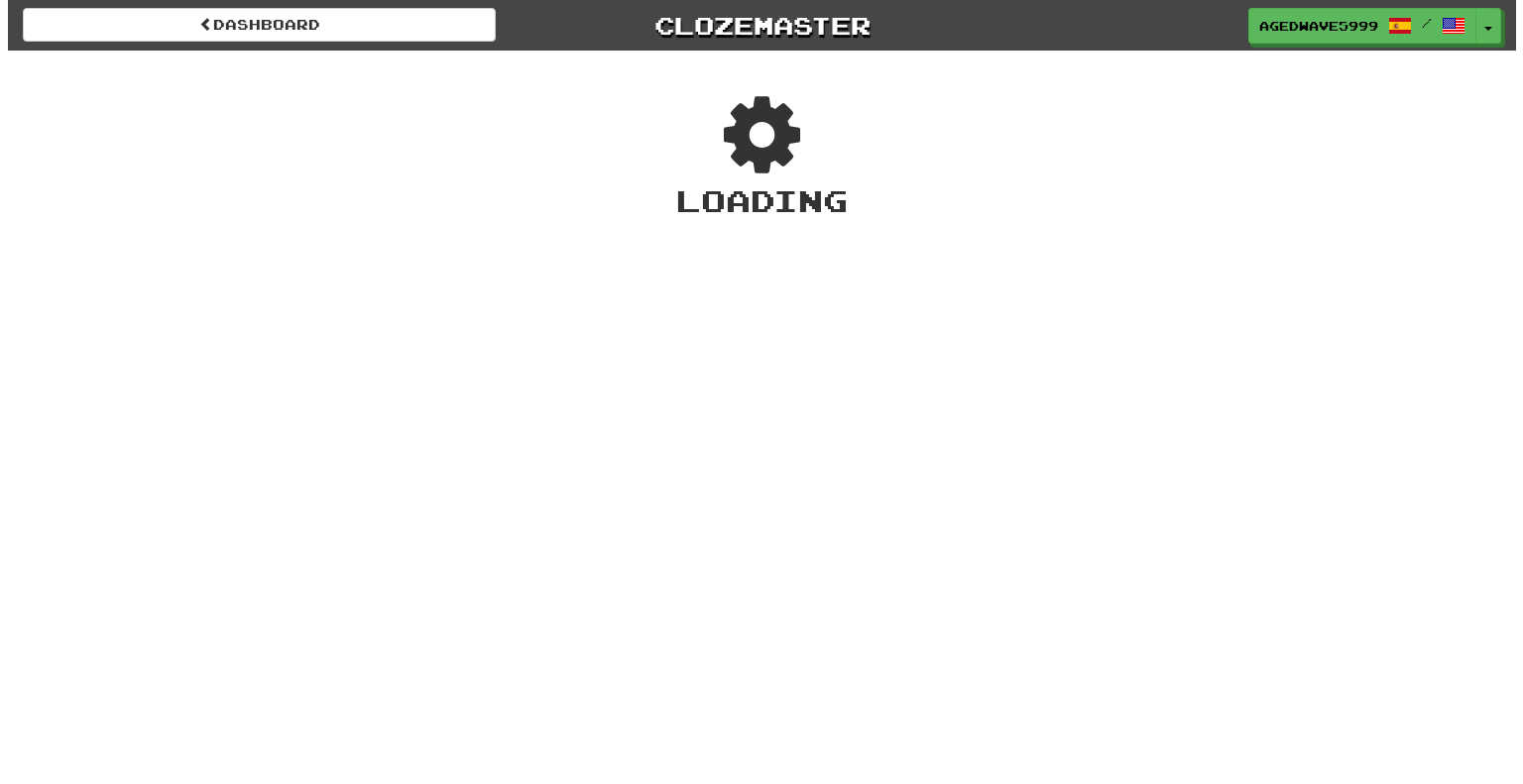 scroll, scrollTop: 0, scrollLeft: 0, axis: both 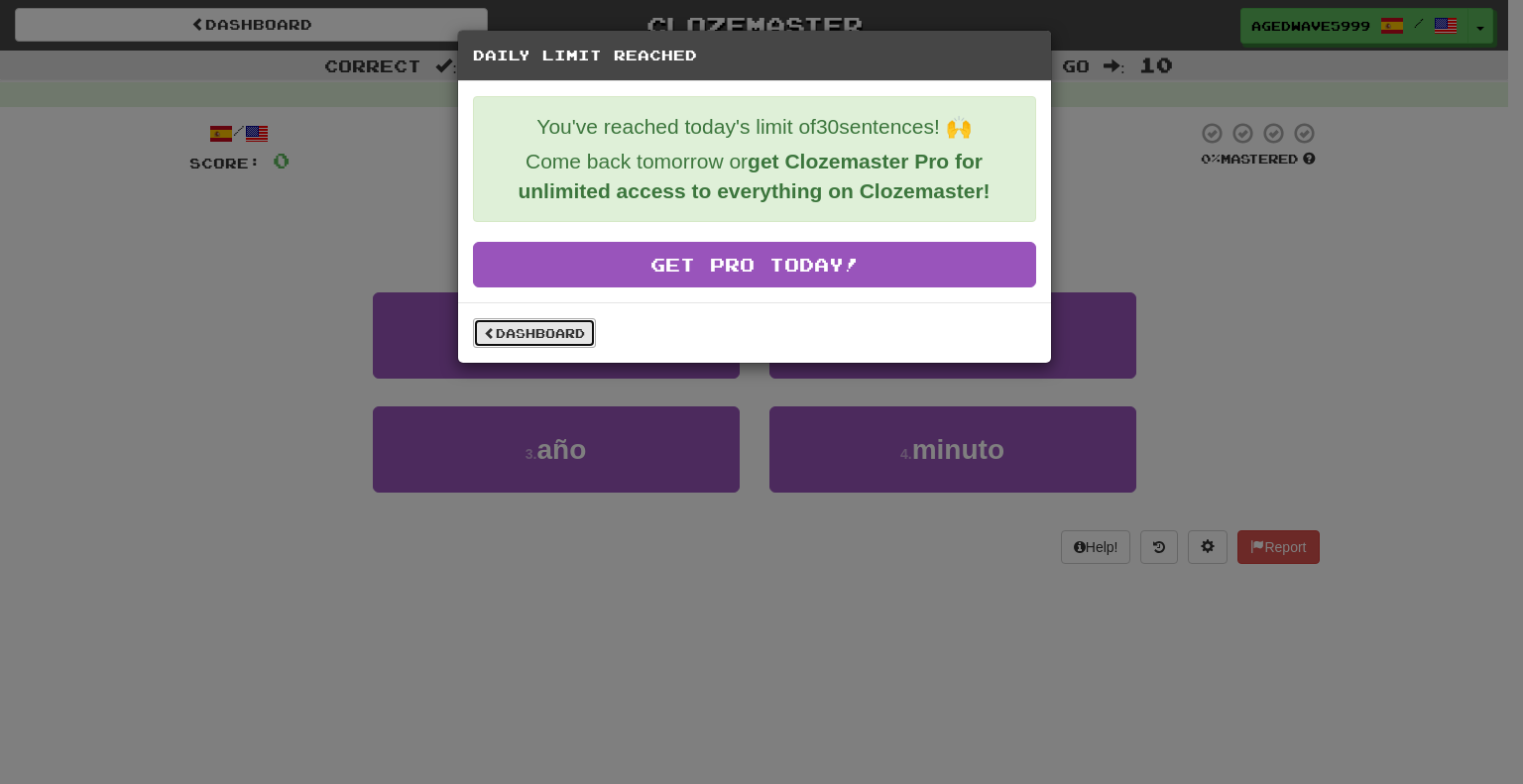 click on "Dashboard" at bounding box center [534, 333] 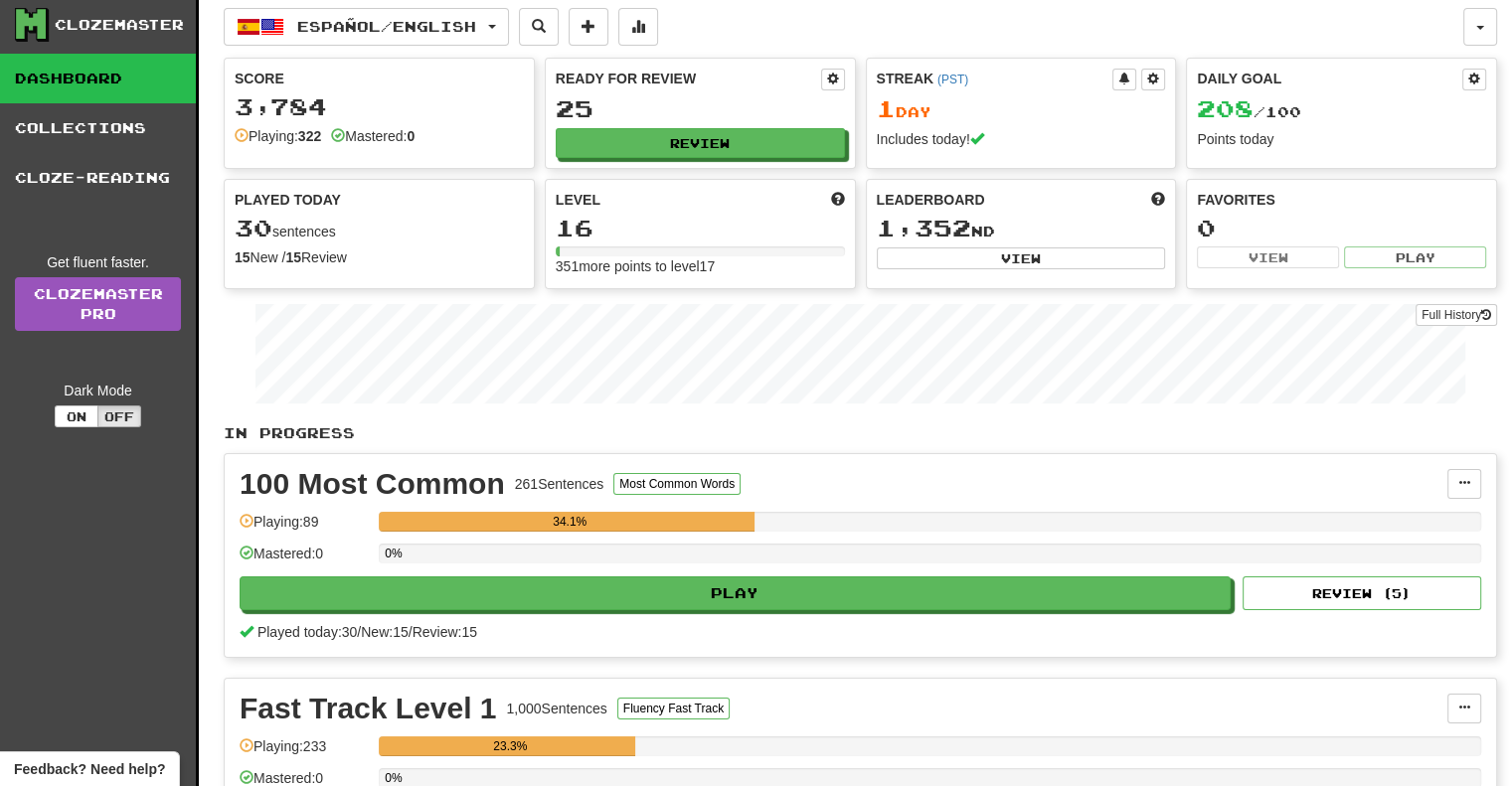 scroll, scrollTop: 0, scrollLeft: 0, axis: both 